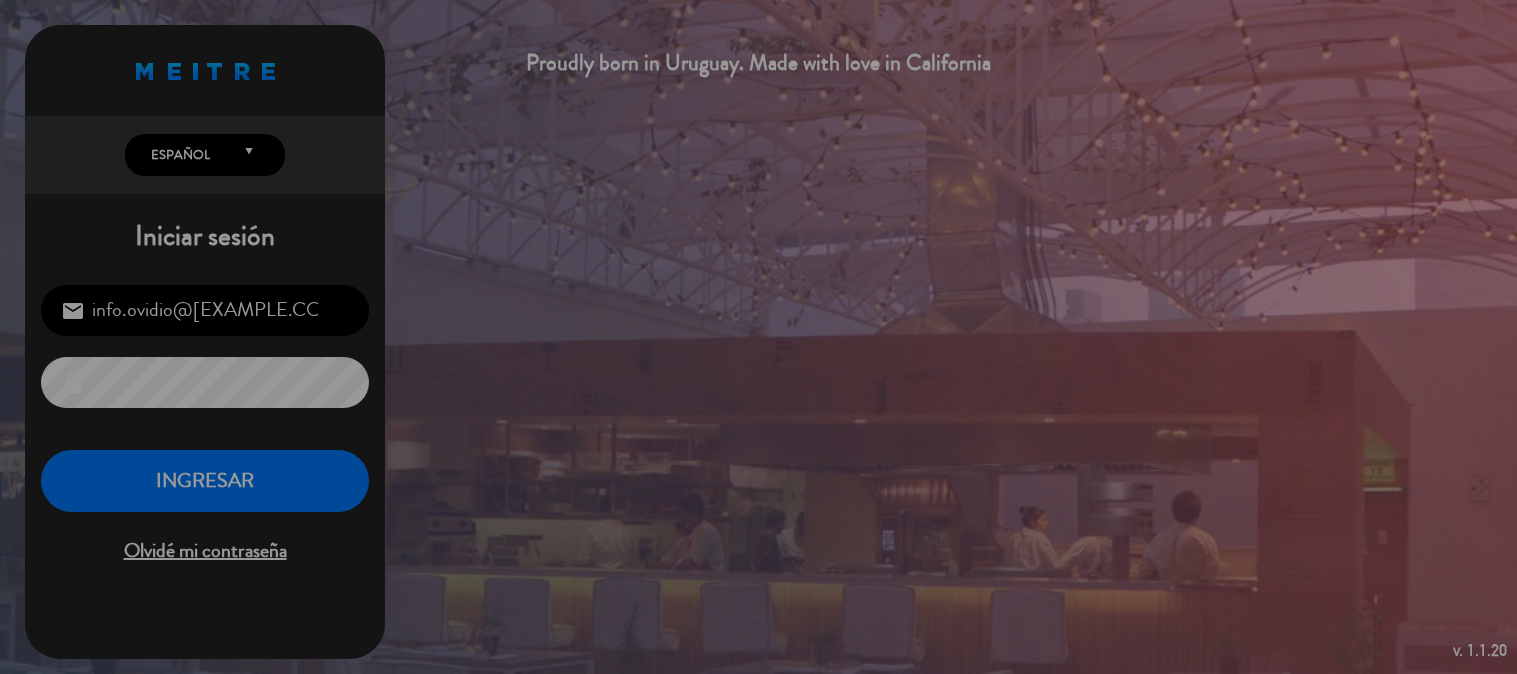 scroll, scrollTop: 0, scrollLeft: 0, axis: both 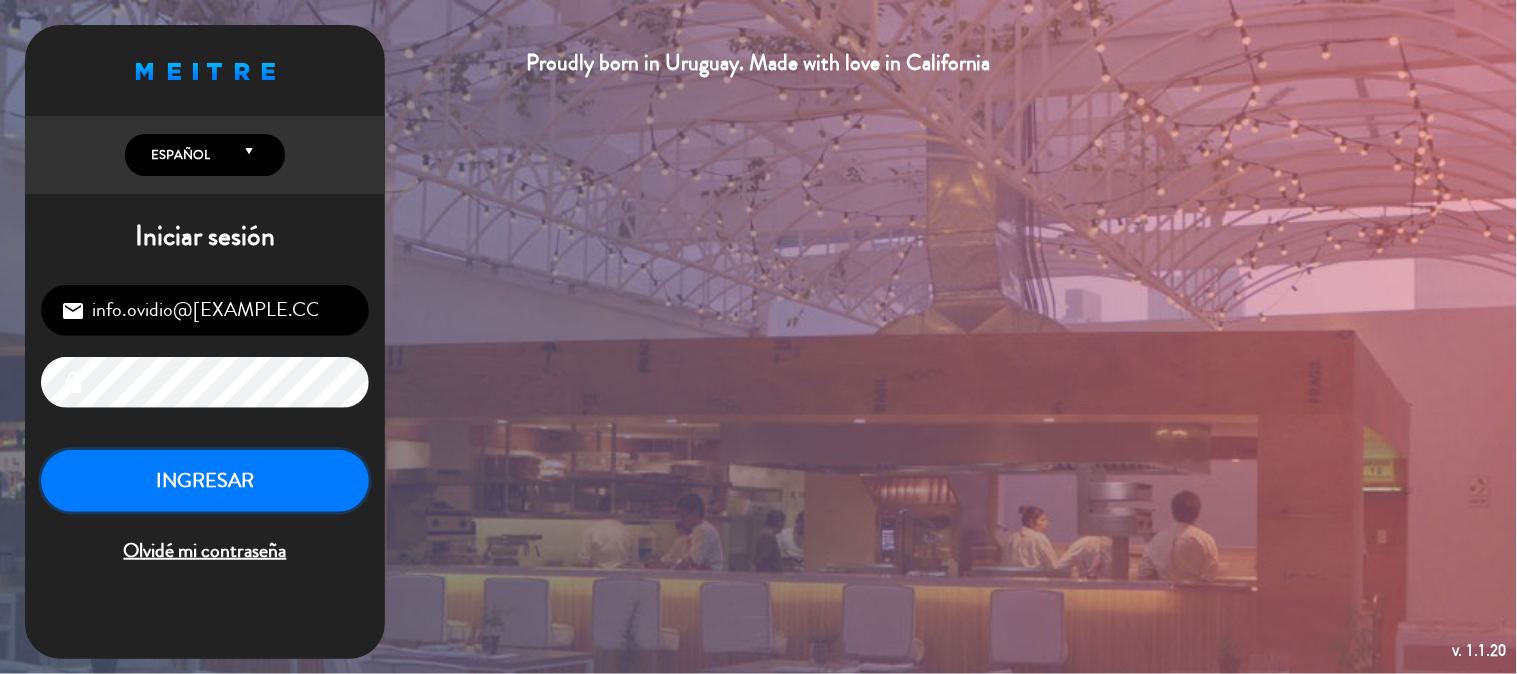 click on "INGRESAR" at bounding box center (205, 481) 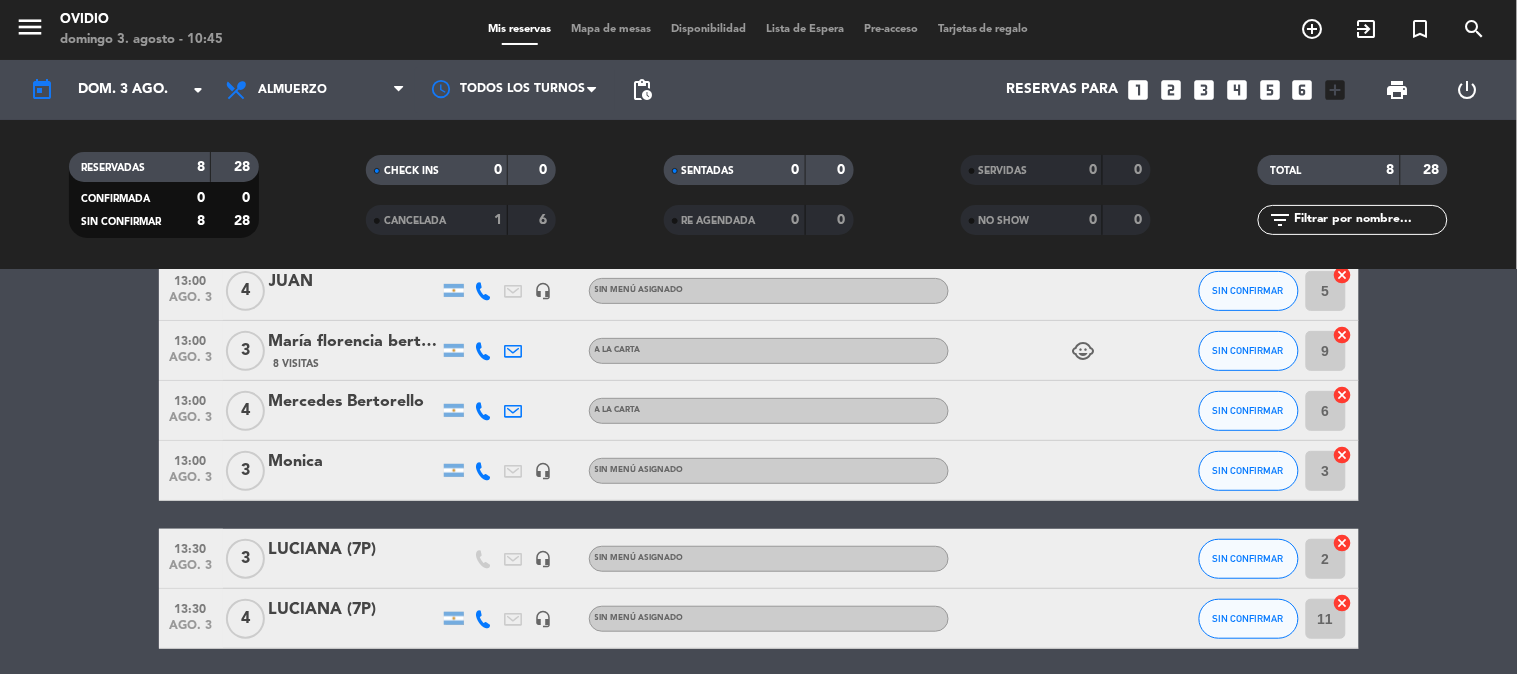 scroll, scrollTop: 222, scrollLeft: 0, axis: vertical 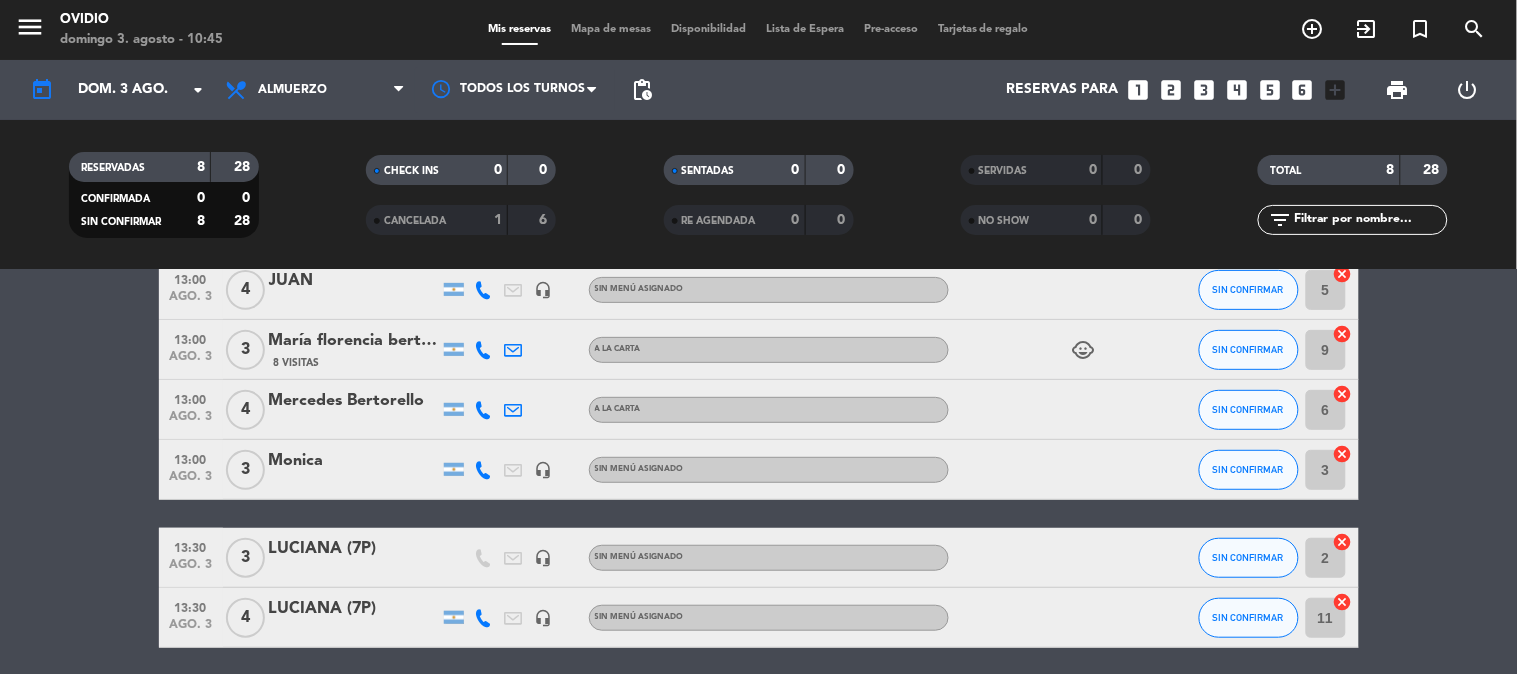 click on "Mercedes Bertorello" 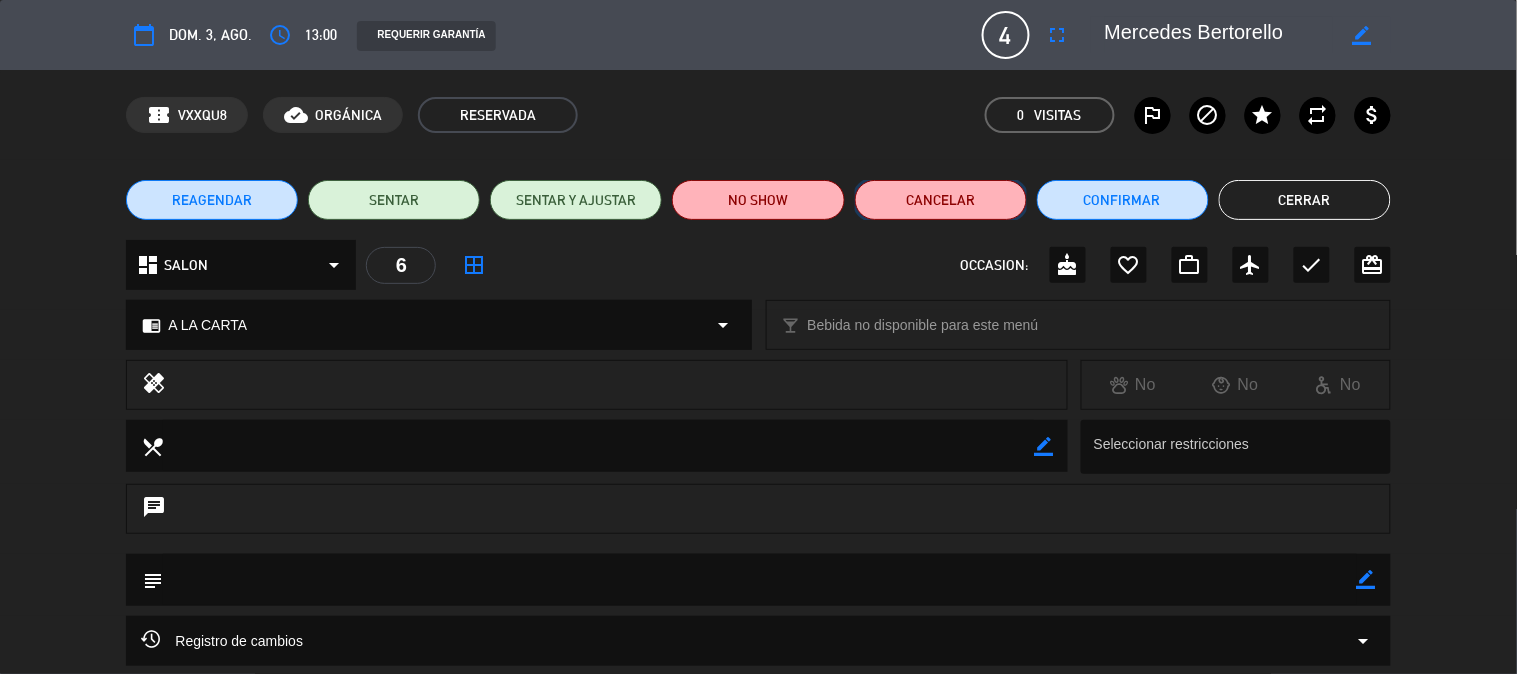 click on "Cancelar" 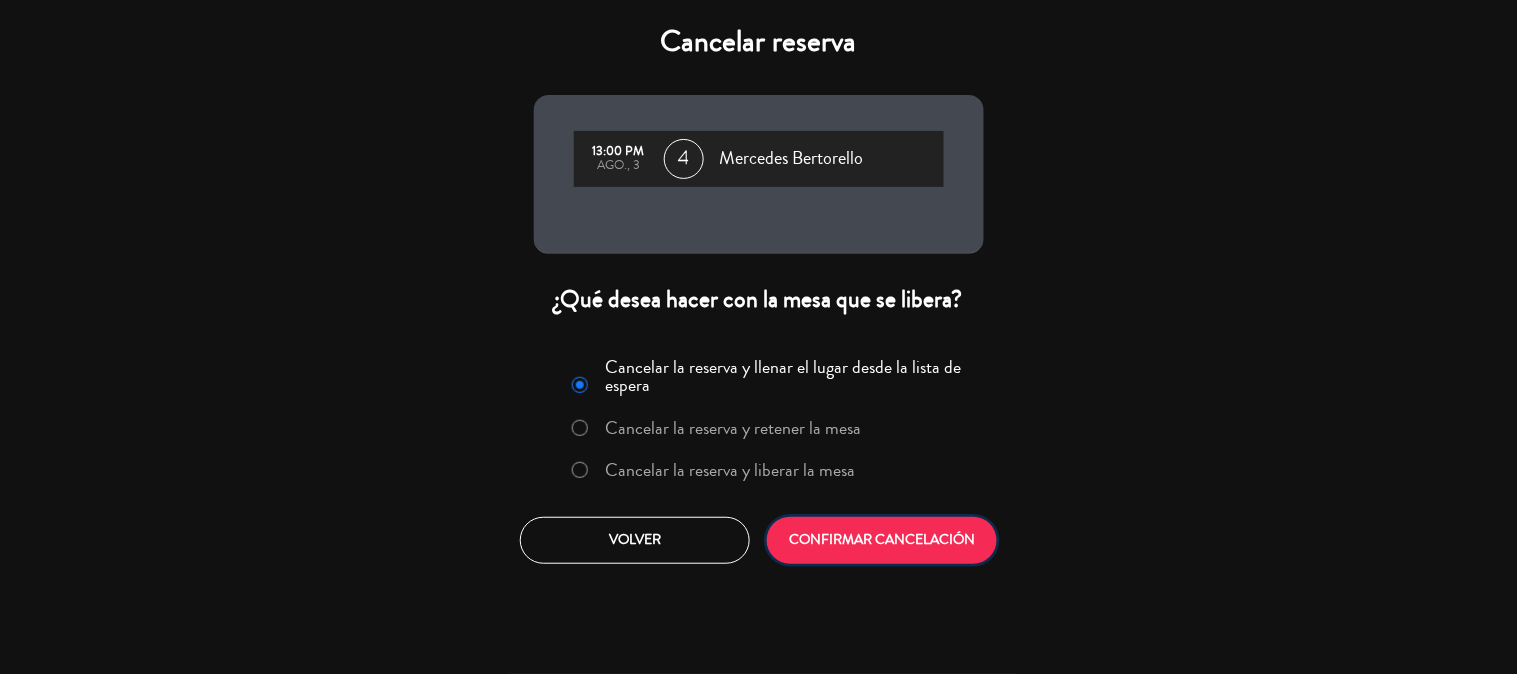 click on "CONFIRMAR CANCELACIÓN" 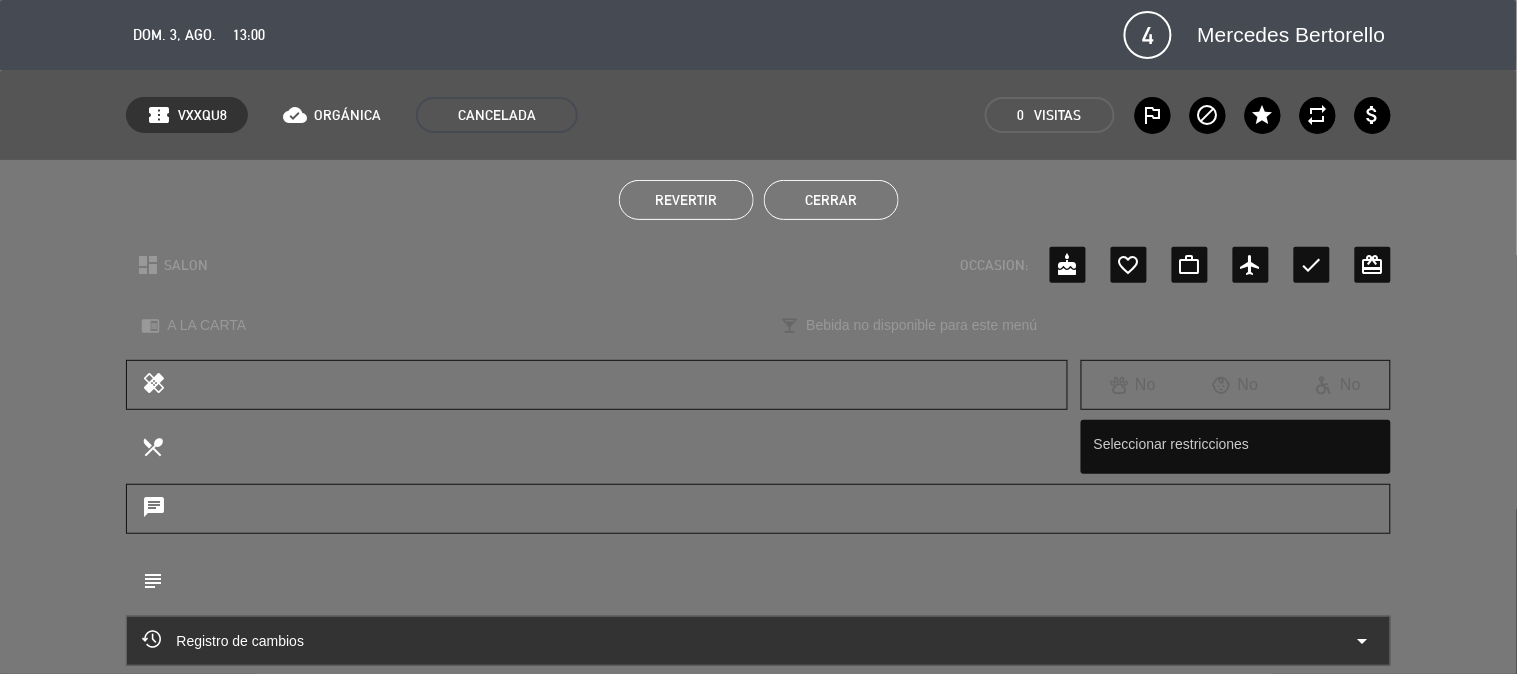 click on "Cerrar" 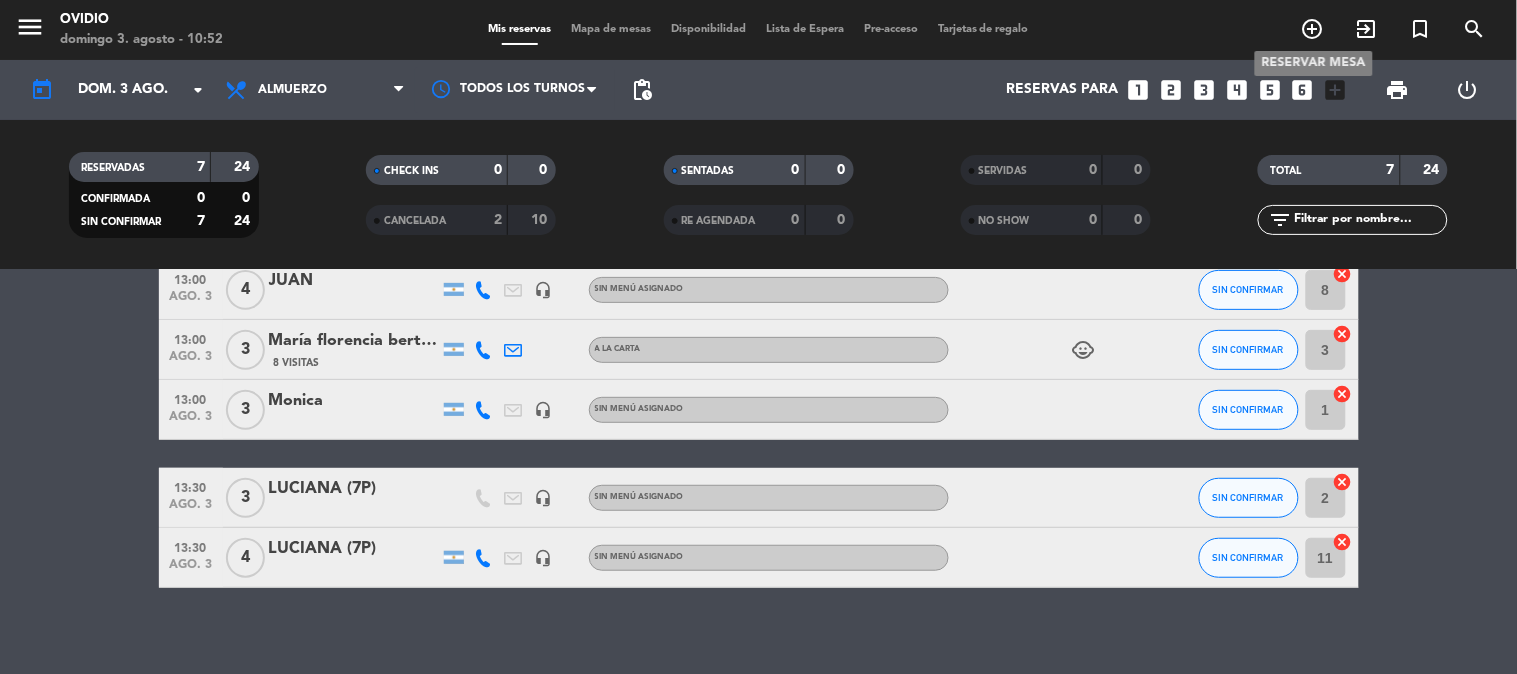 click on "add_circle_outline" at bounding box center [1313, 29] 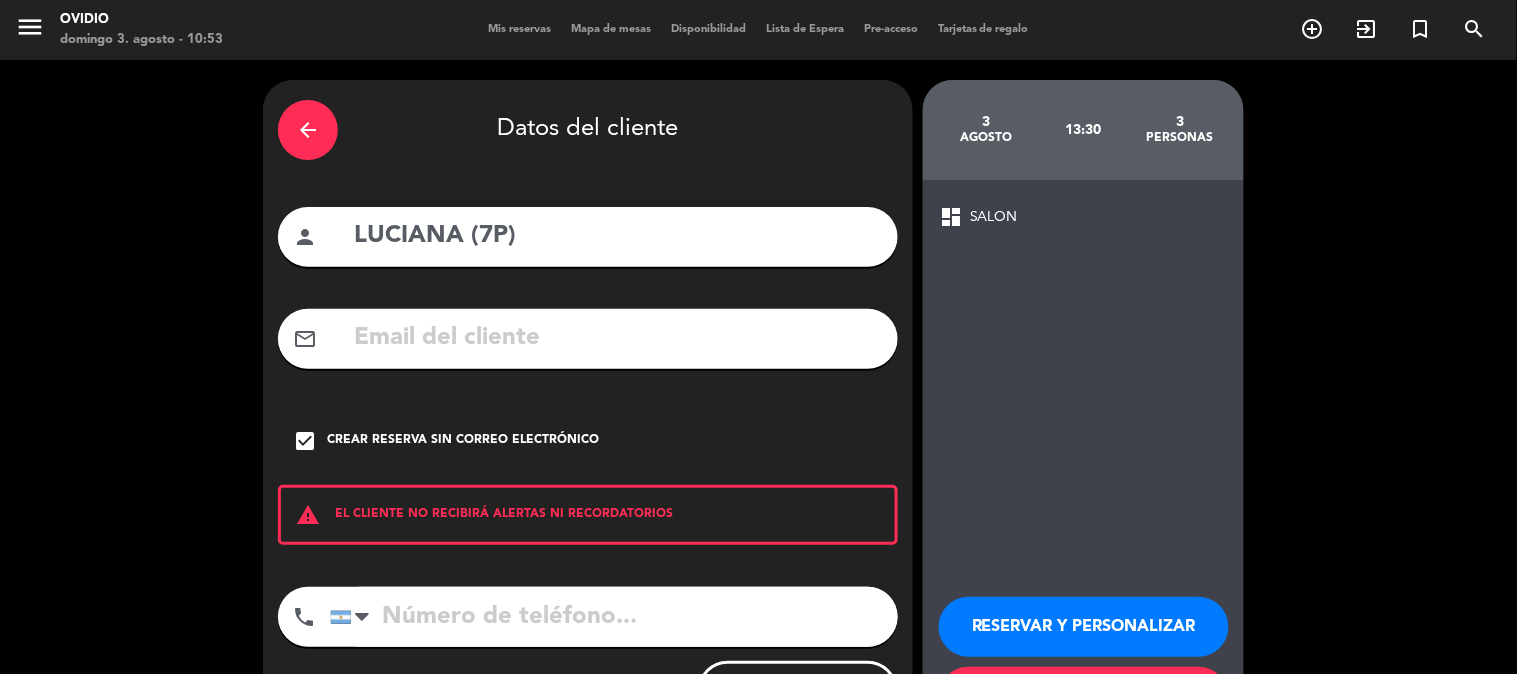 drag, startPoint x: 464, startPoint y: 238, endPoint x: 274, endPoint y: 241, distance: 190.02368 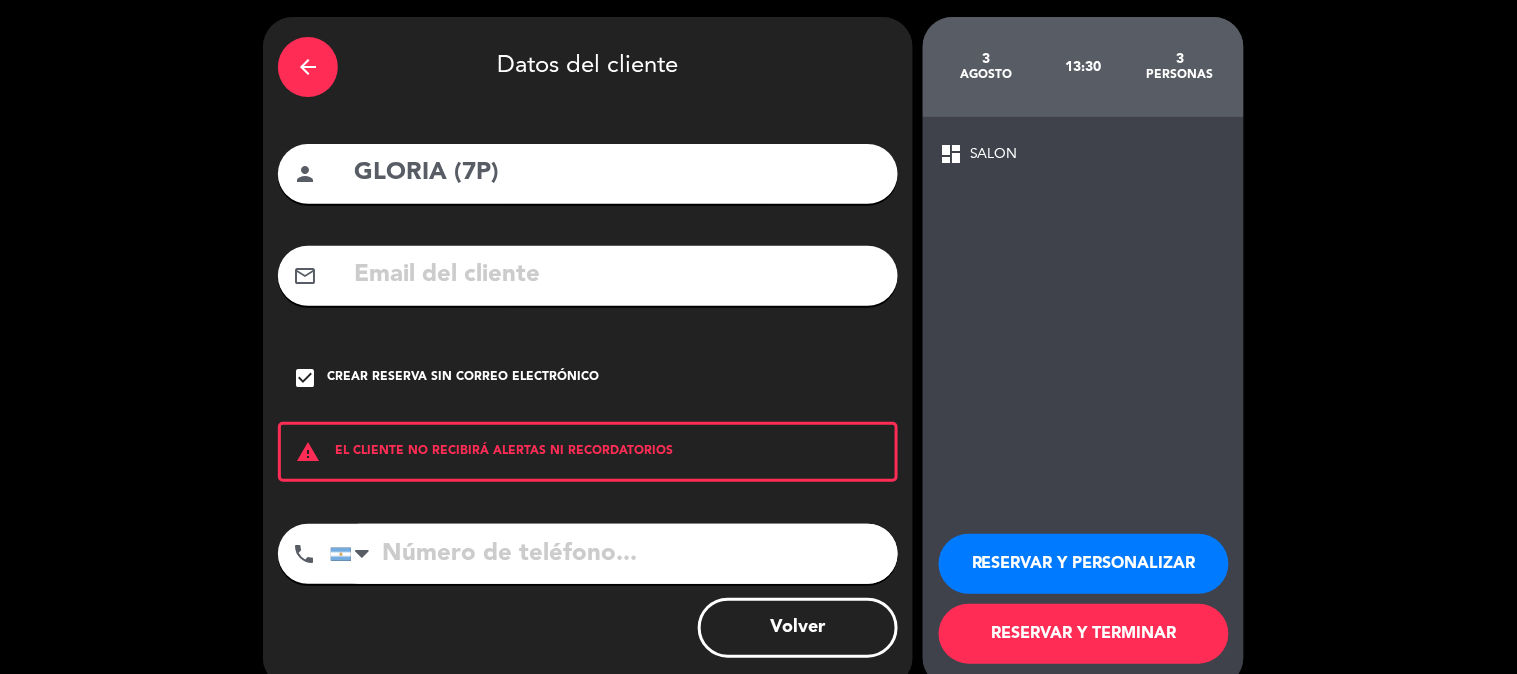 scroll, scrollTop: 96, scrollLeft: 0, axis: vertical 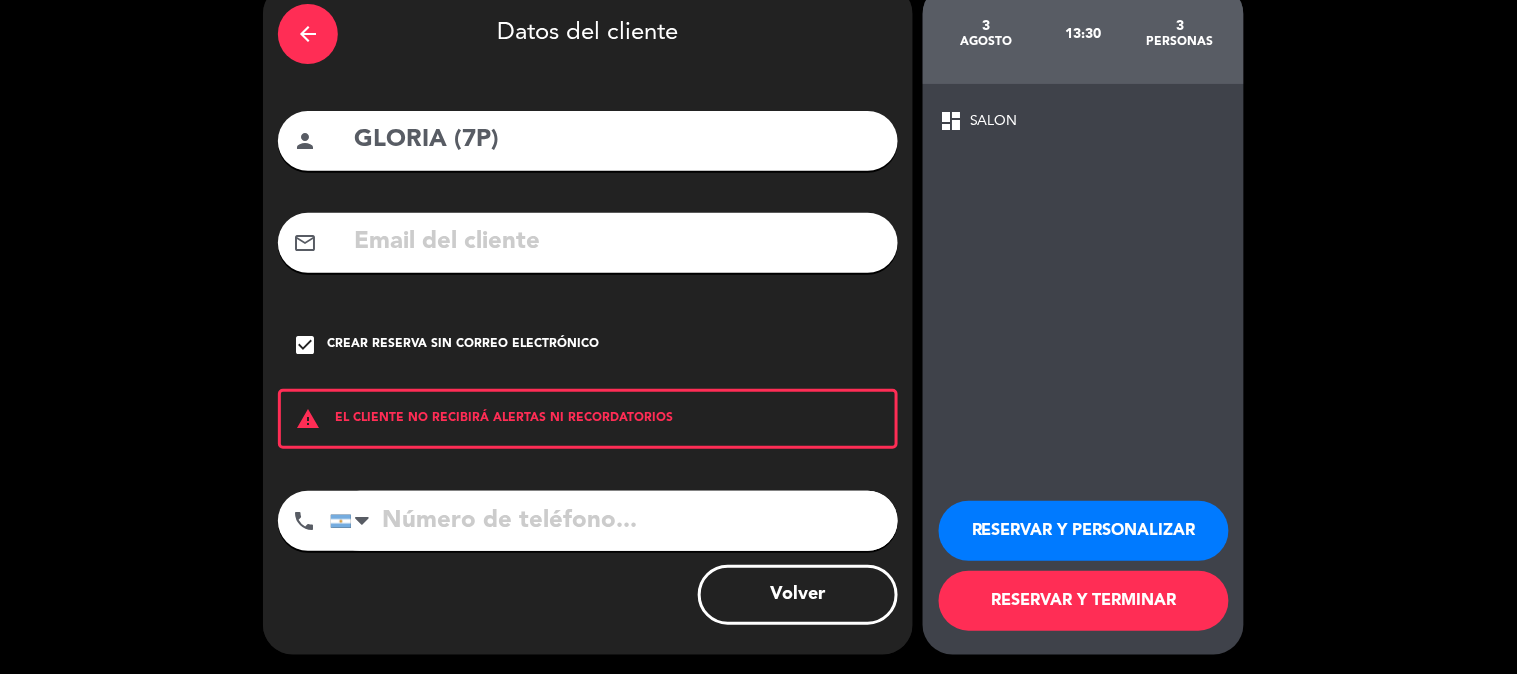 type on "GLORIA (7P)" 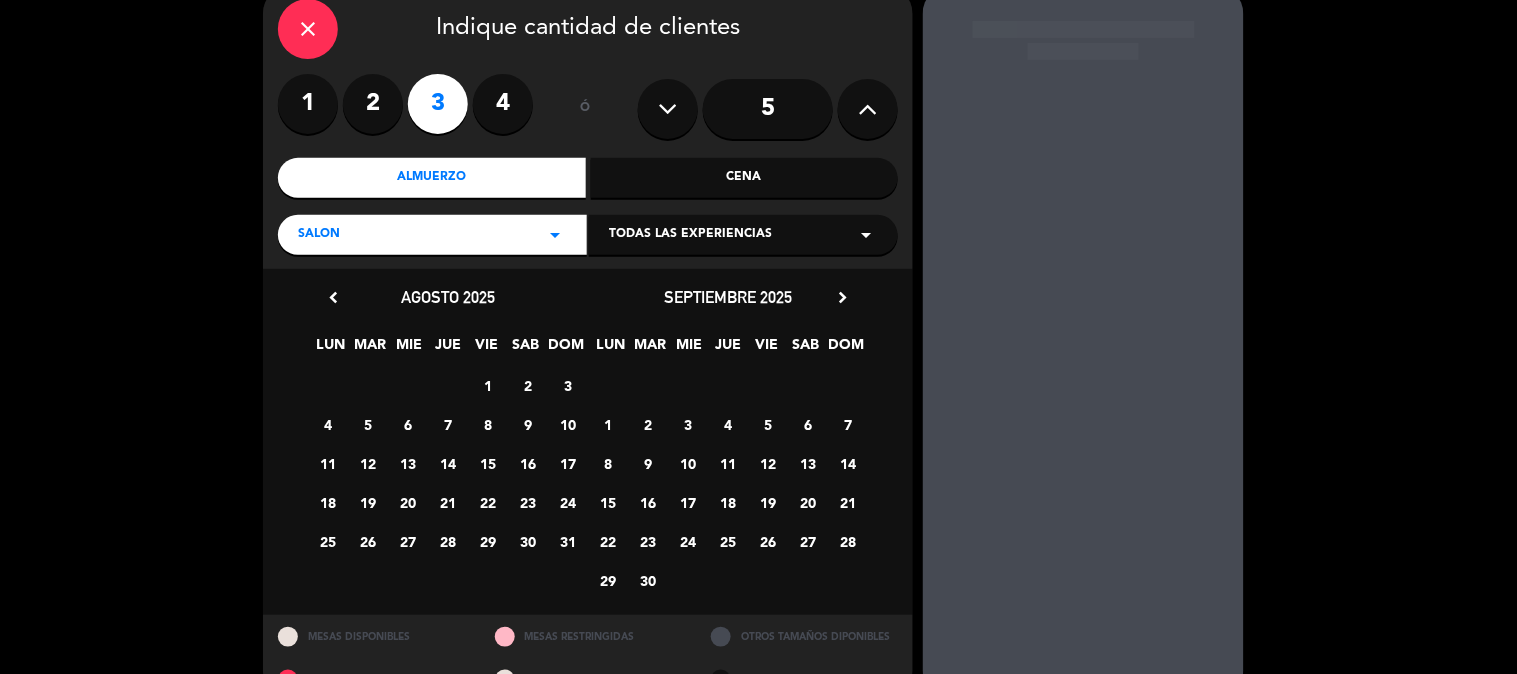 click at bounding box center (868, 109) 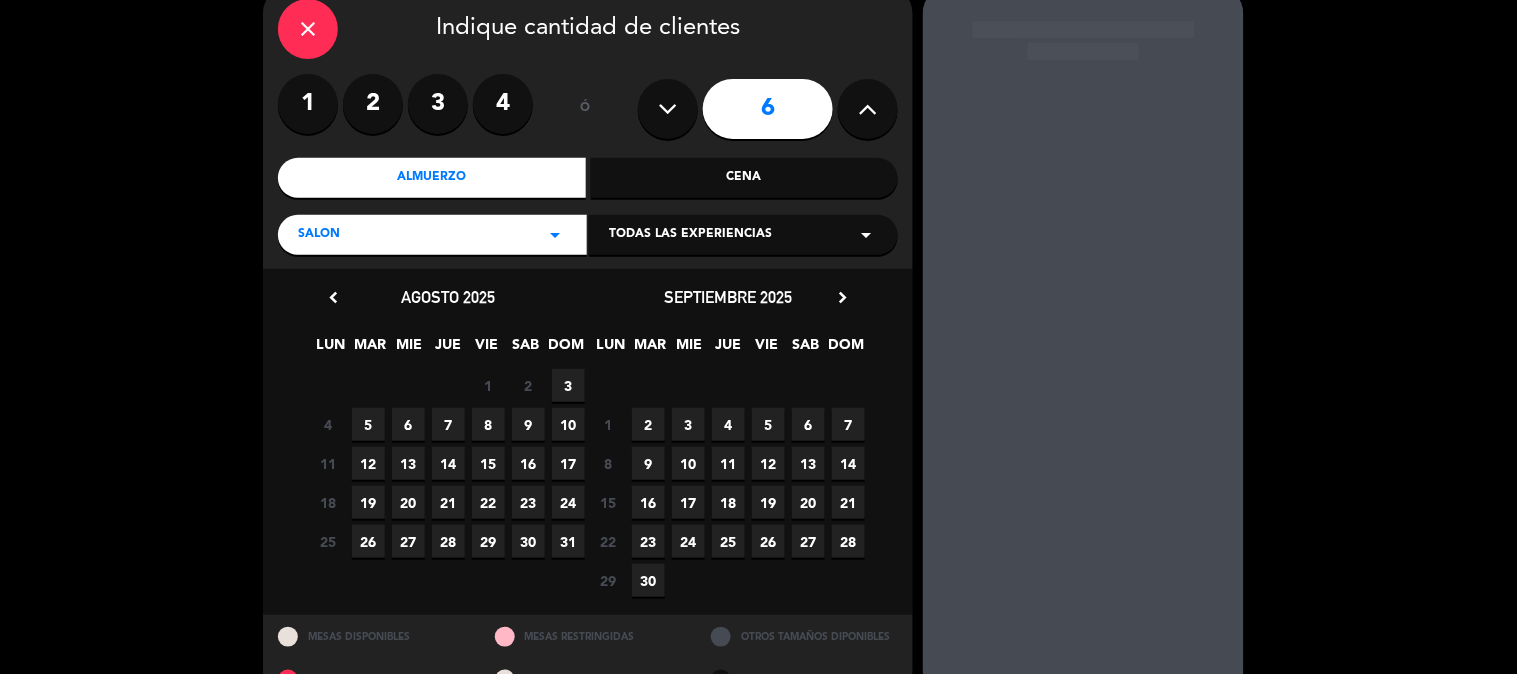 click on "3" at bounding box center (568, 385) 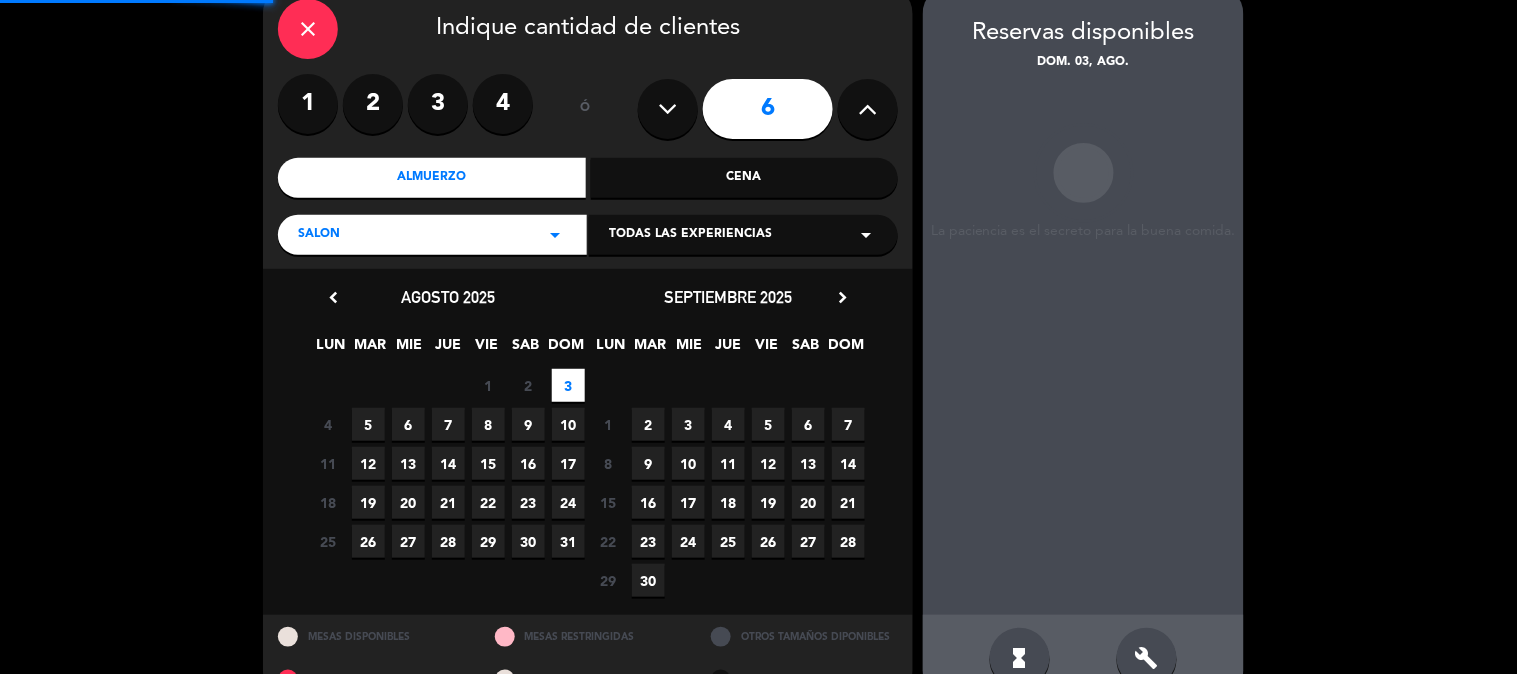 scroll, scrollTop: 80, scrollLeft: 0, axis: vertical 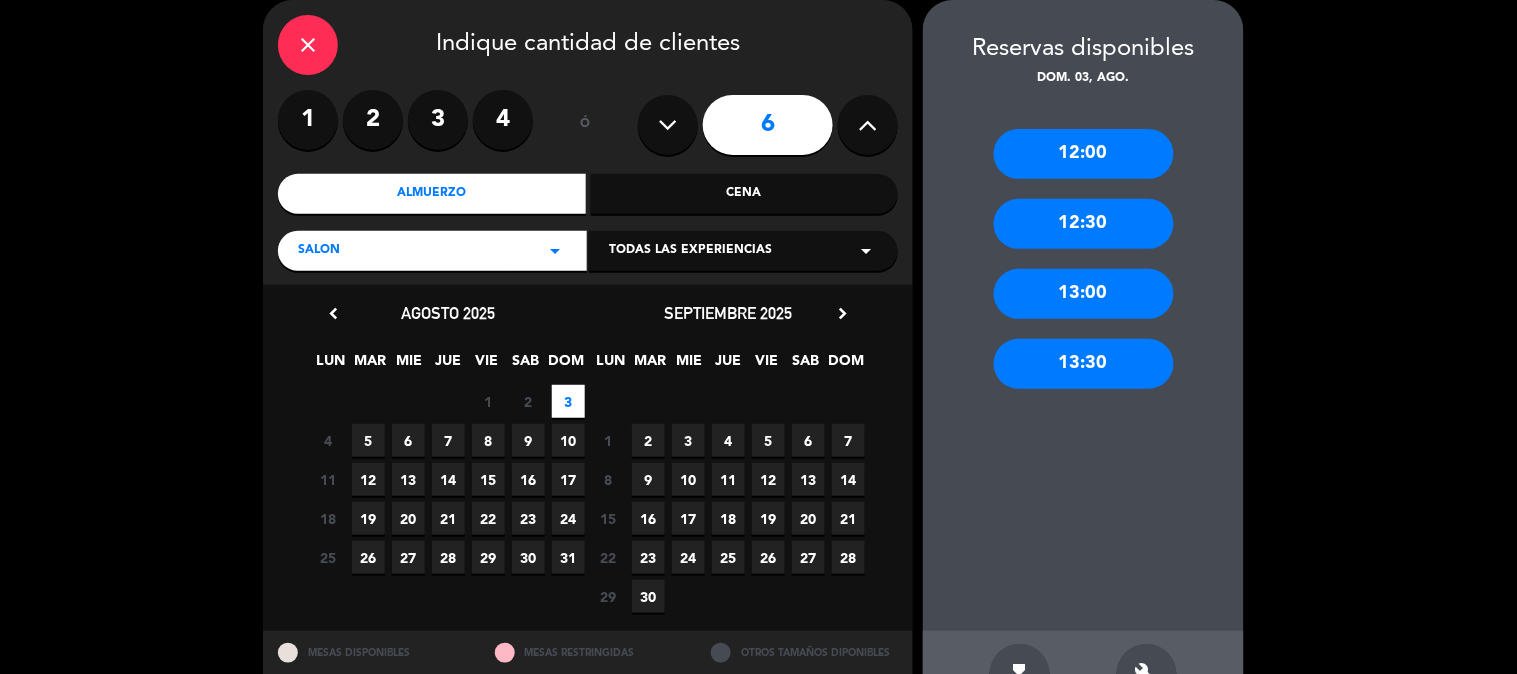 click on "13:00" at bounding box center (1084, 294) 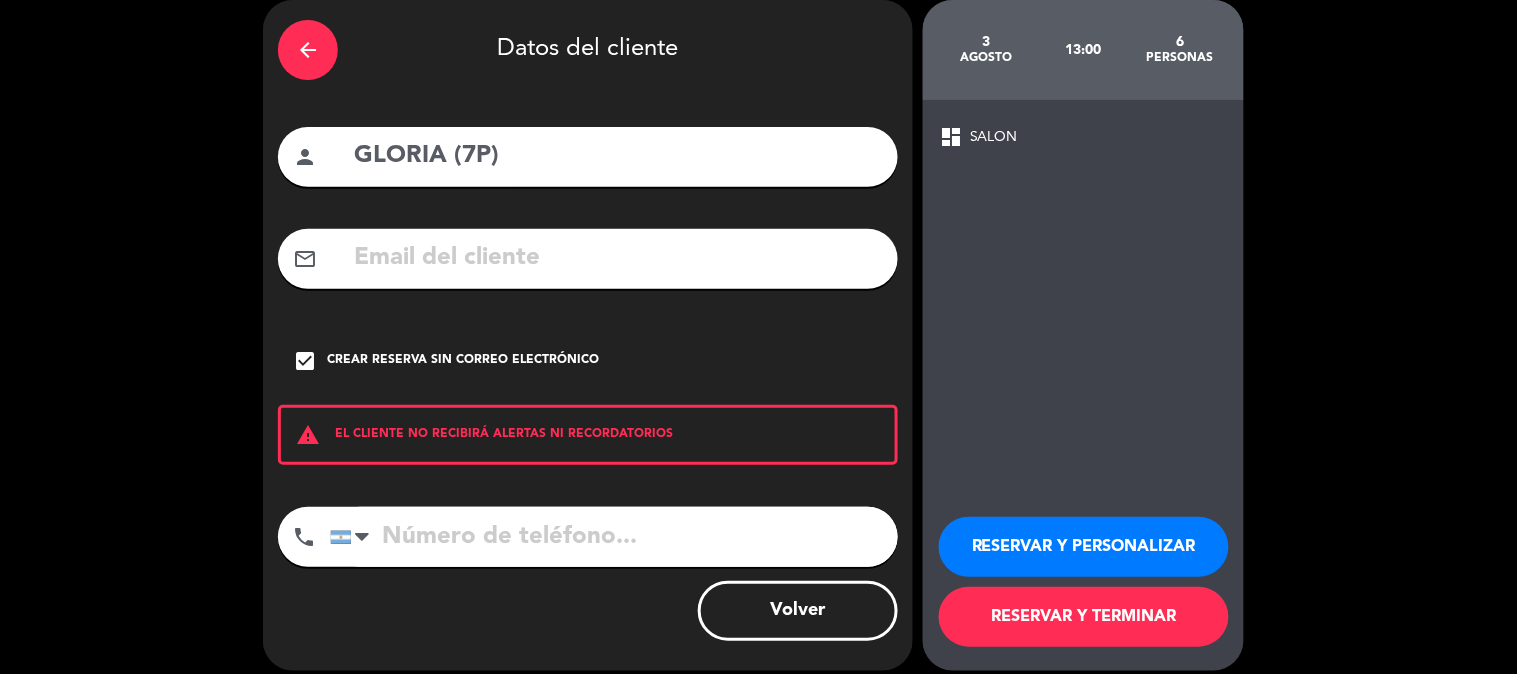 click on "RESERVAR Y TERMINAR" at bounding box center [1084, 617] 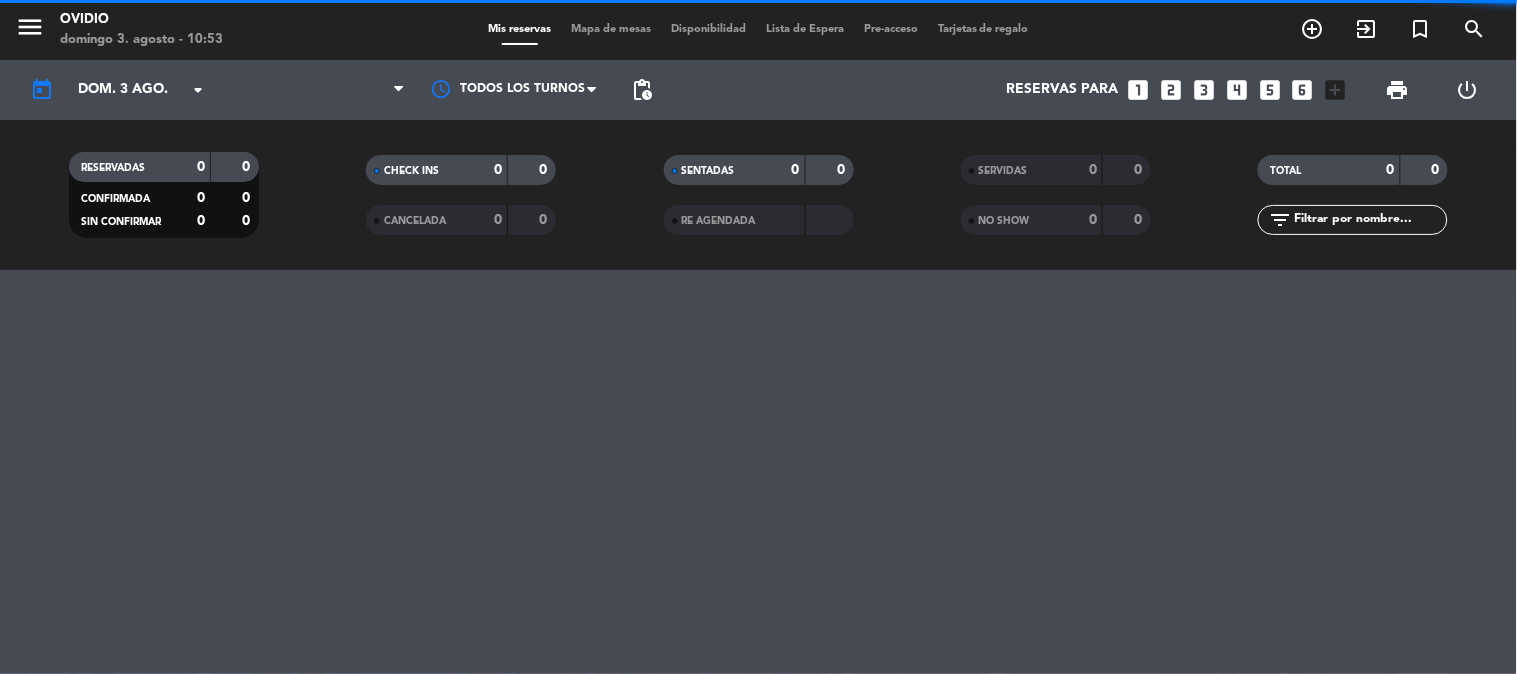scroll, scrollTop: 0, scrollLeft: 0, axis: both 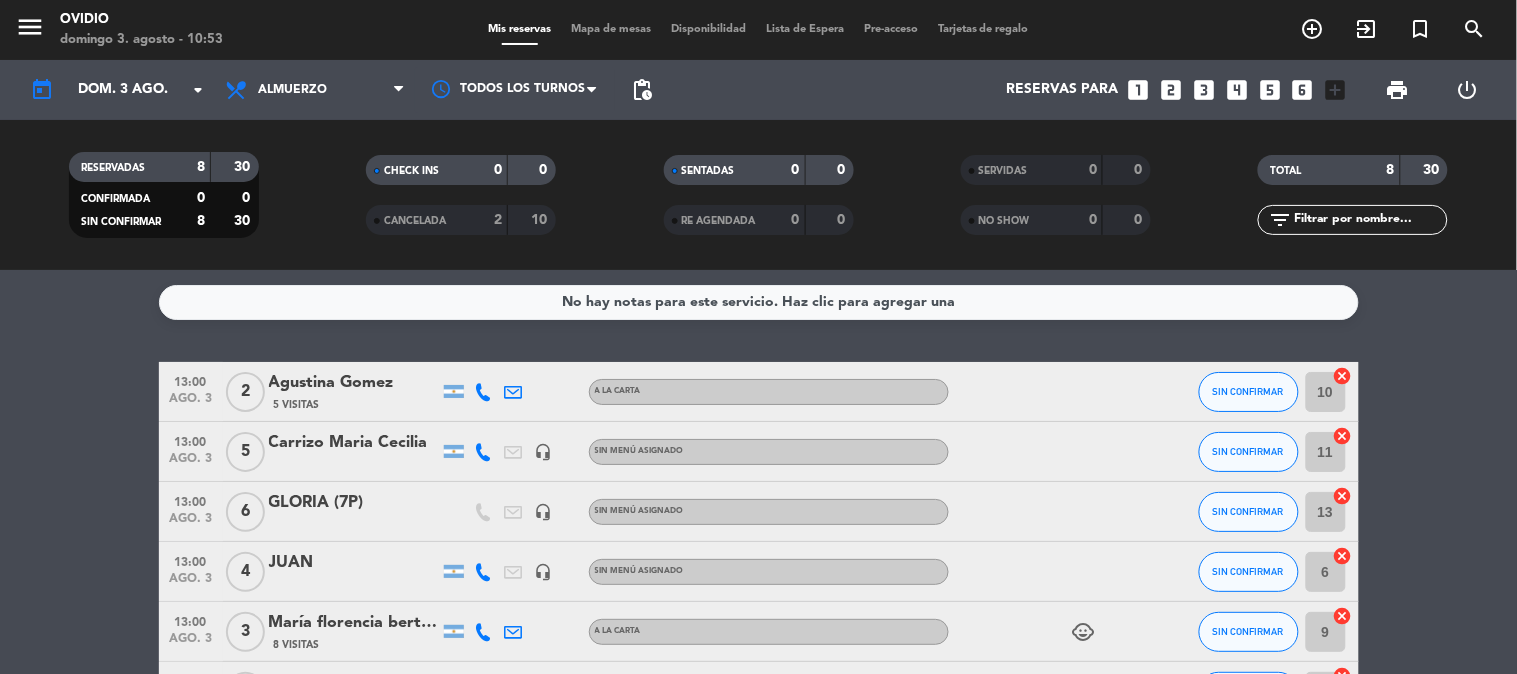 click on "GLORIA (7P)" 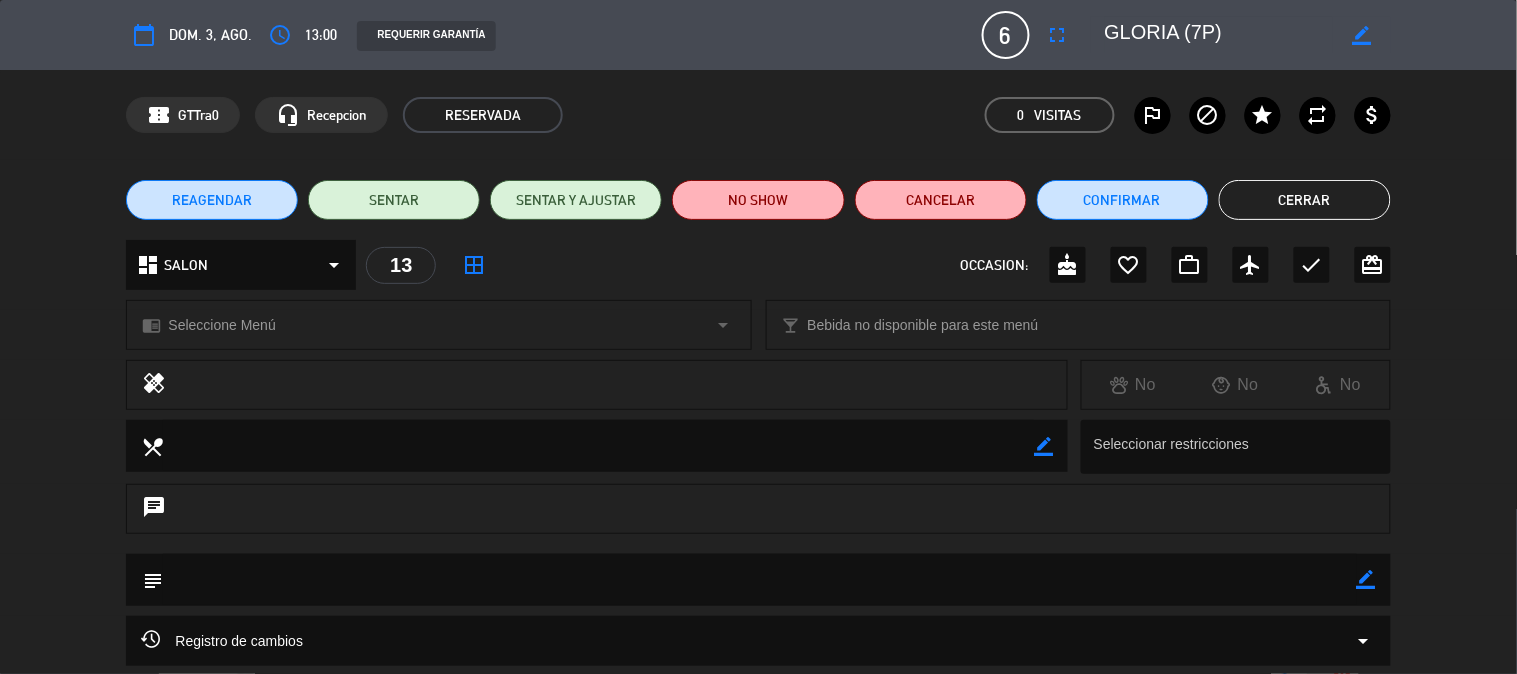 click on "border_color" 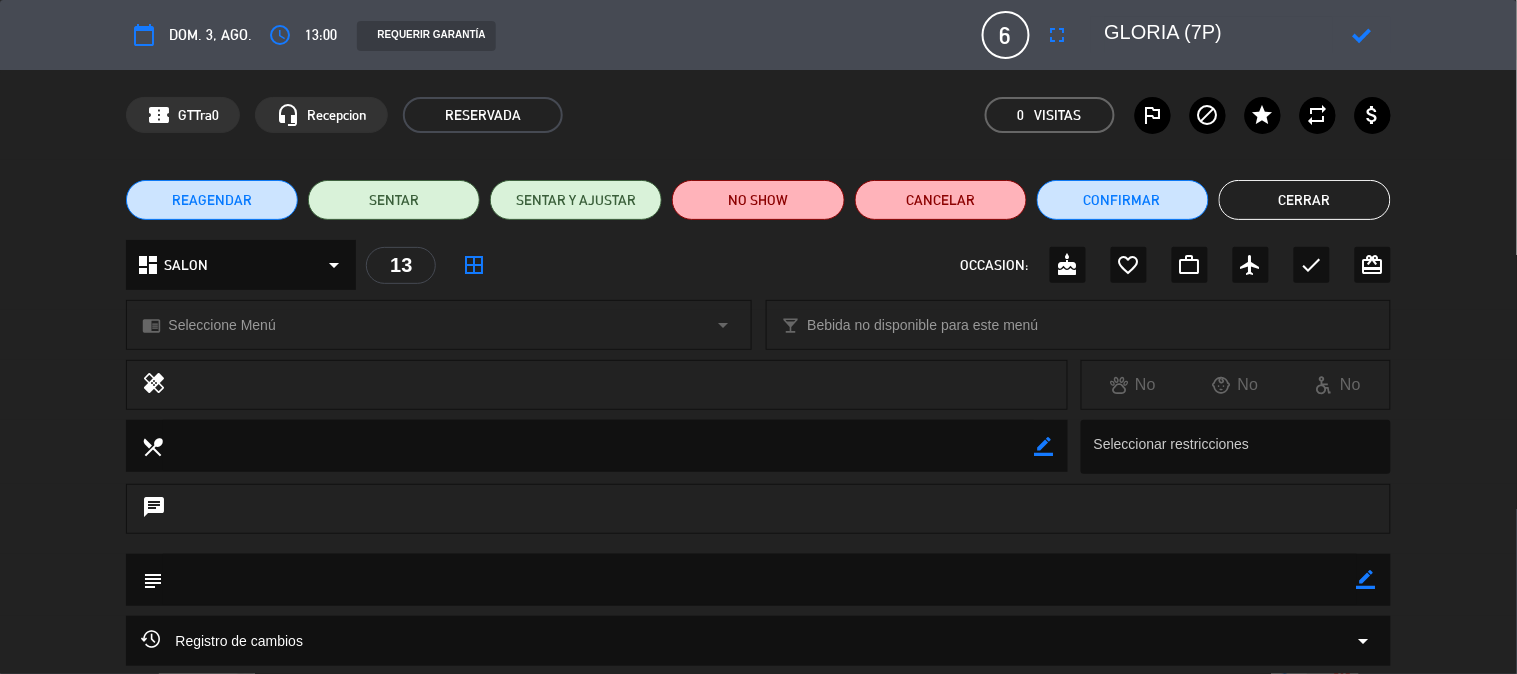 click 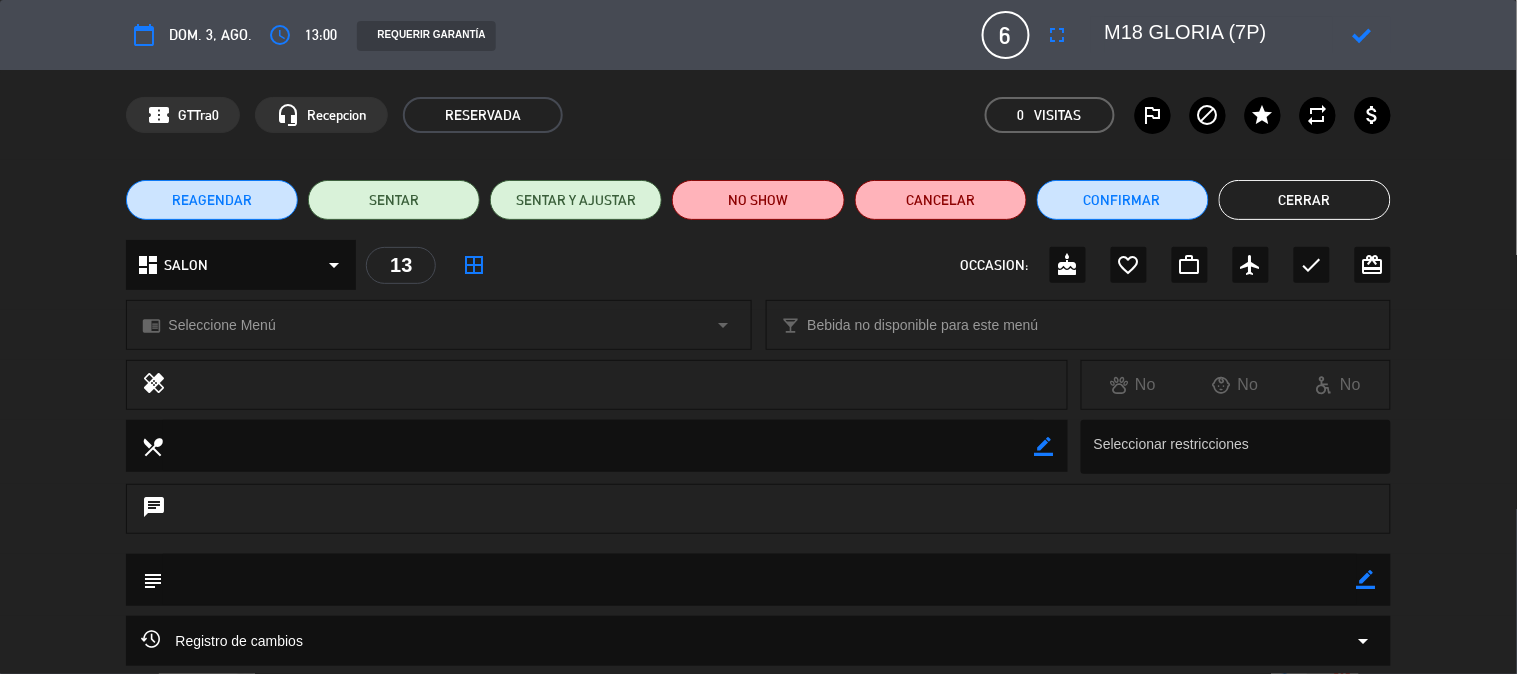 type on "M18 GLORIA (7P)" 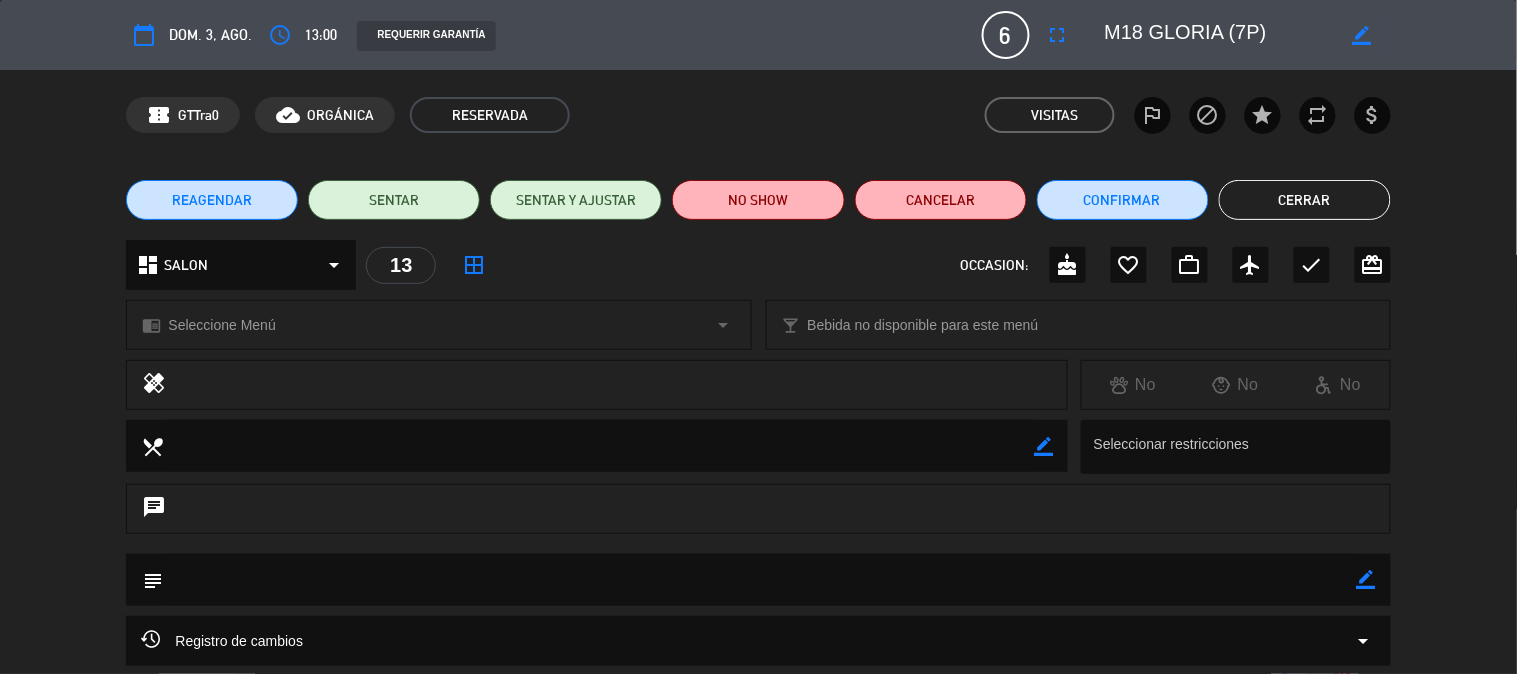 click on "Cerrar" 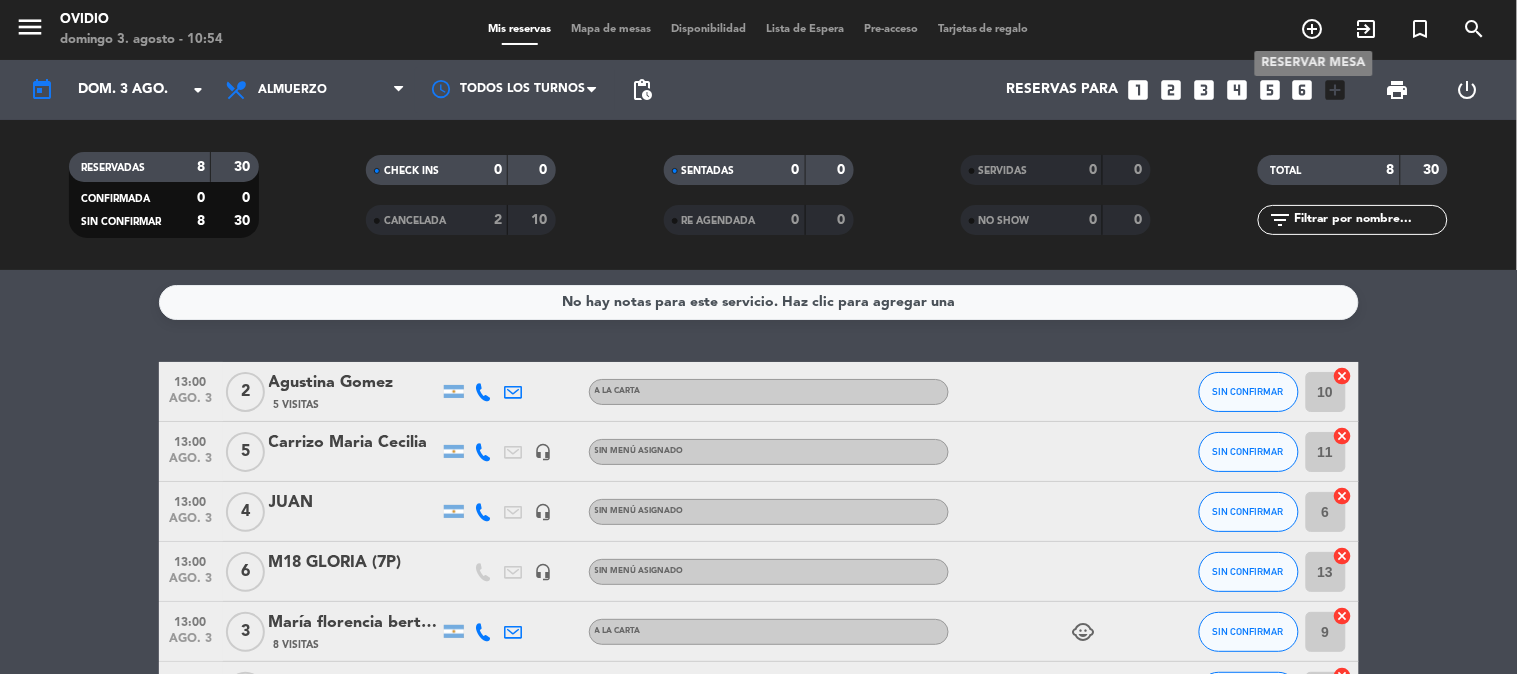 click on "add_circle_outline" at bounding box center [1313, 29] 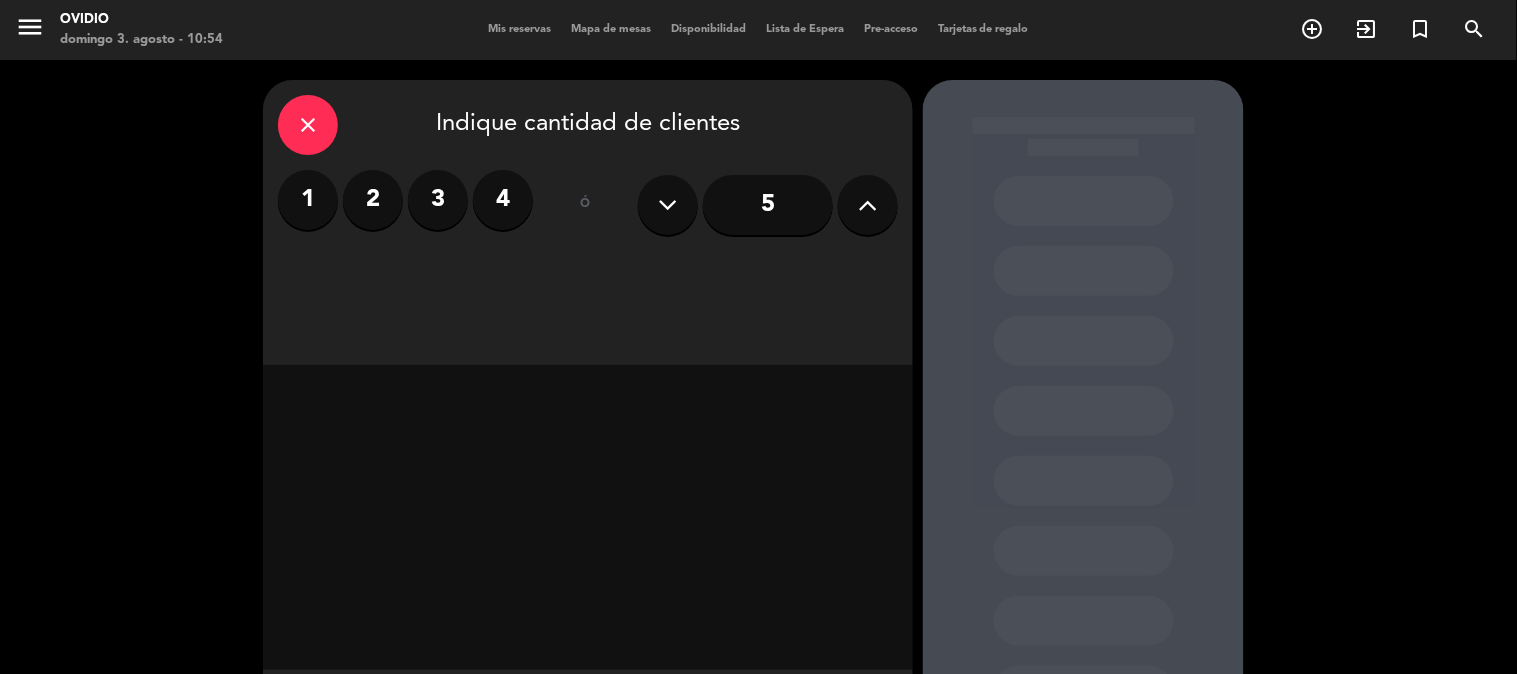 click on "2" at bounding box center [373, 200] 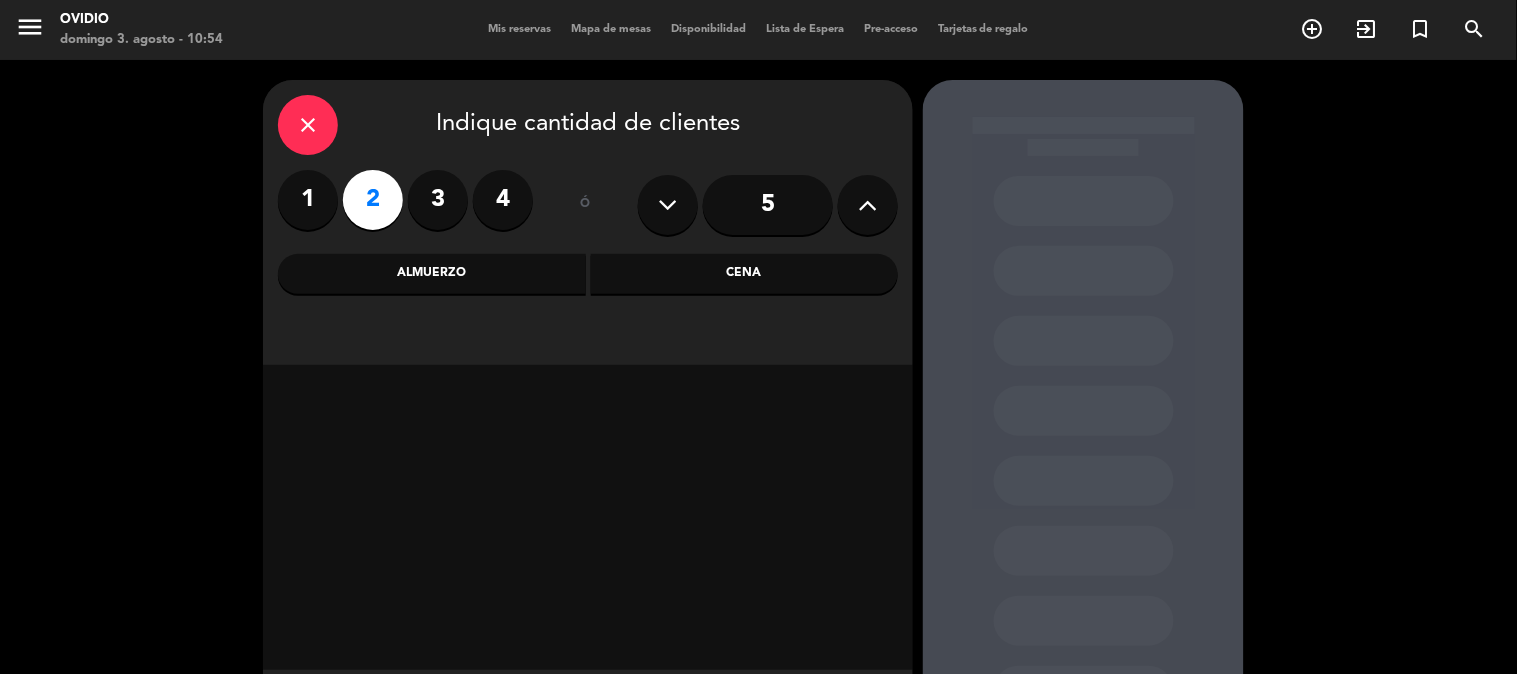 click on "Almuerzo" at bounding box center (432, 274) 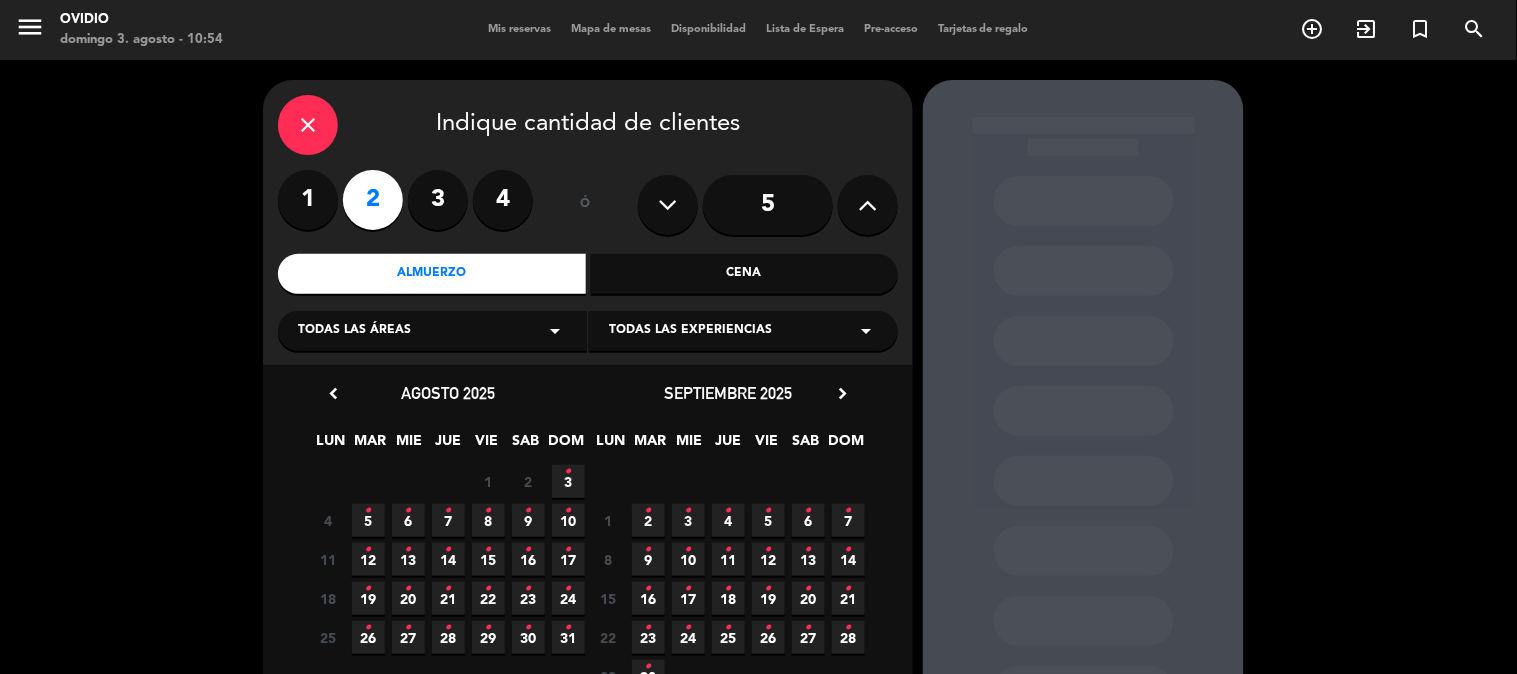 click on "3  •" at bounding box center (568, 481) 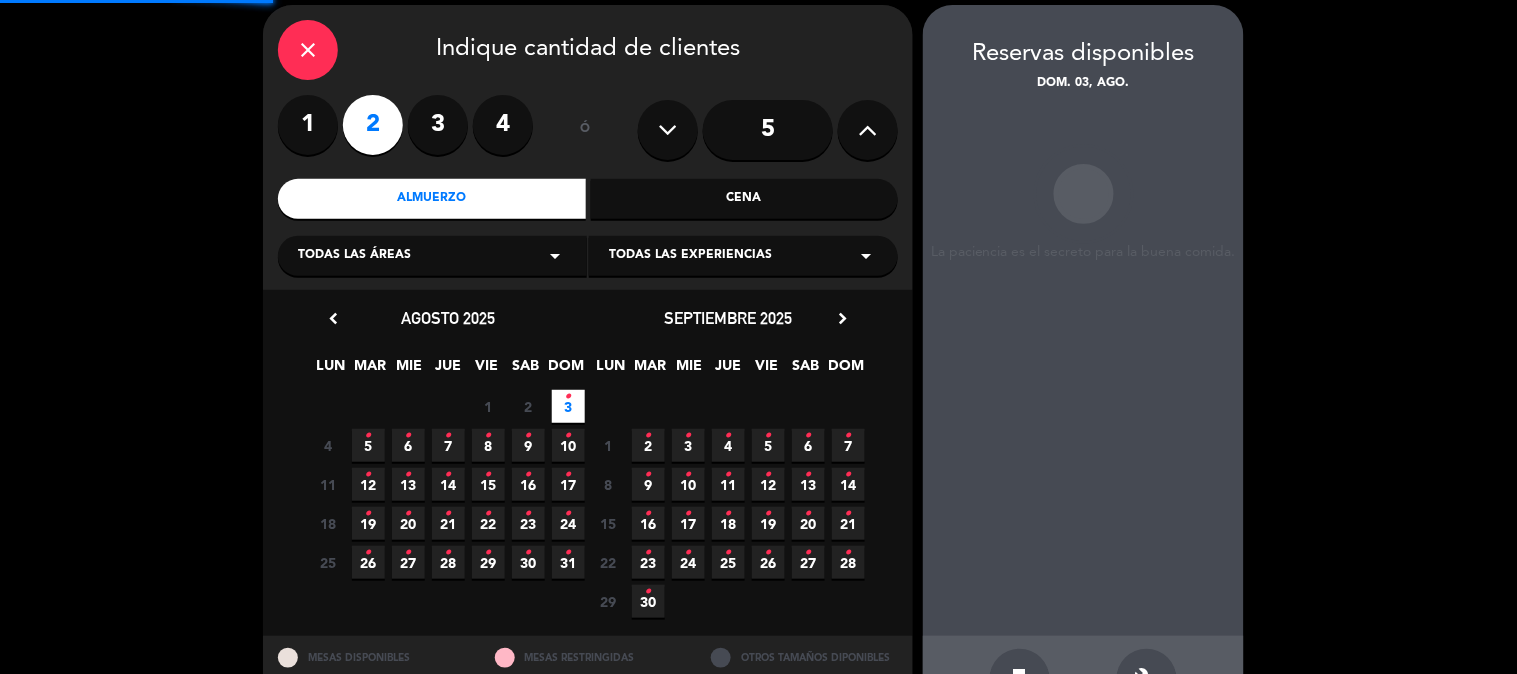 scroll, scrollTop: 80, scrollLeft: 0, axis: vertical 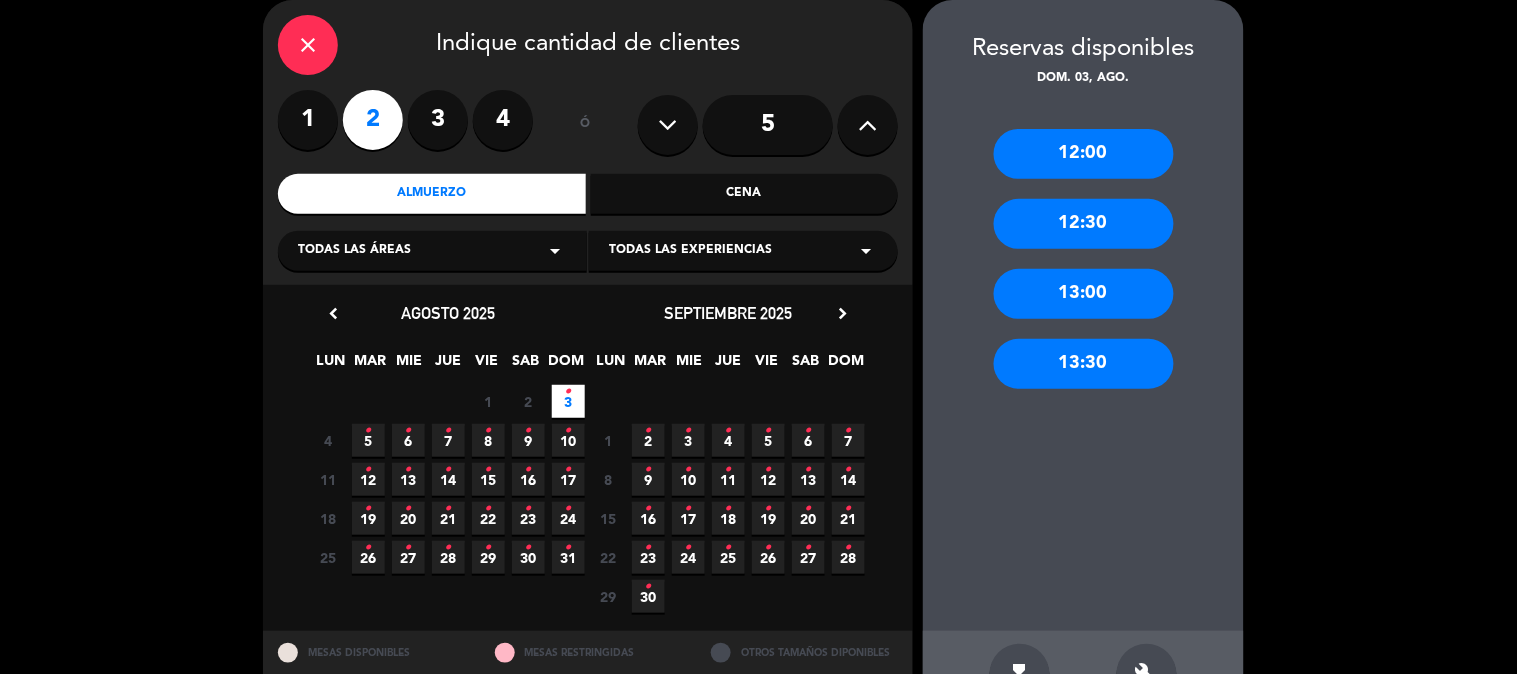 click on "13:00" at bounding box center (1084, 294) 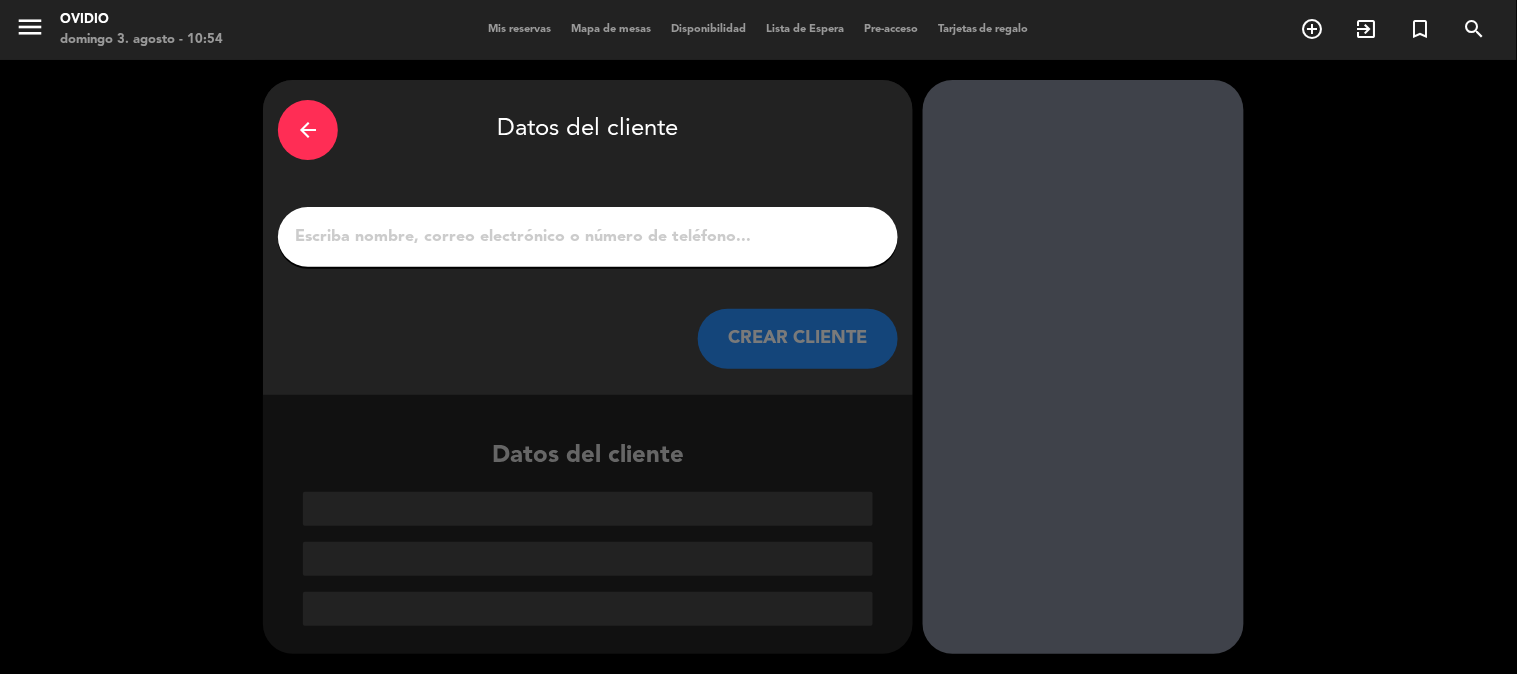 scroll, scrollTop: 0, scrollLeft: 0, axis: both 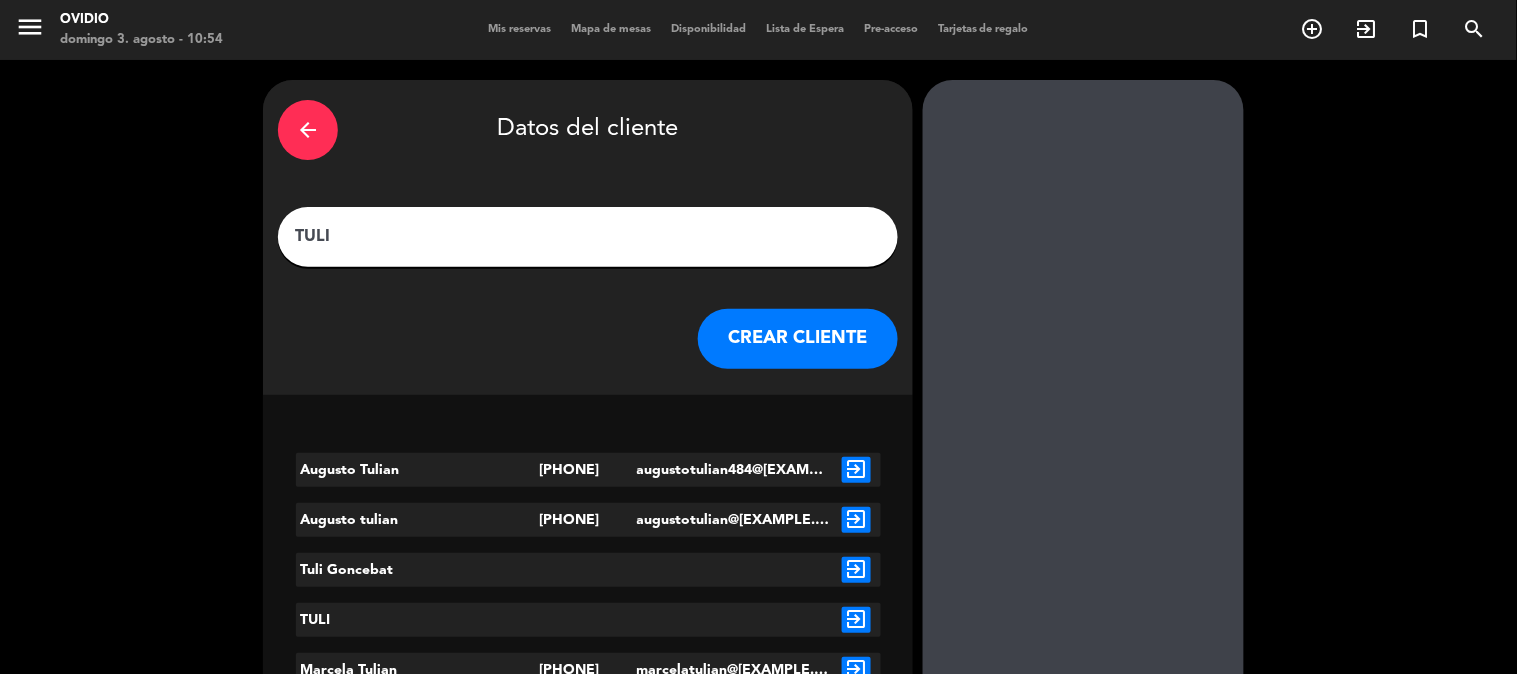 type on "TULI" 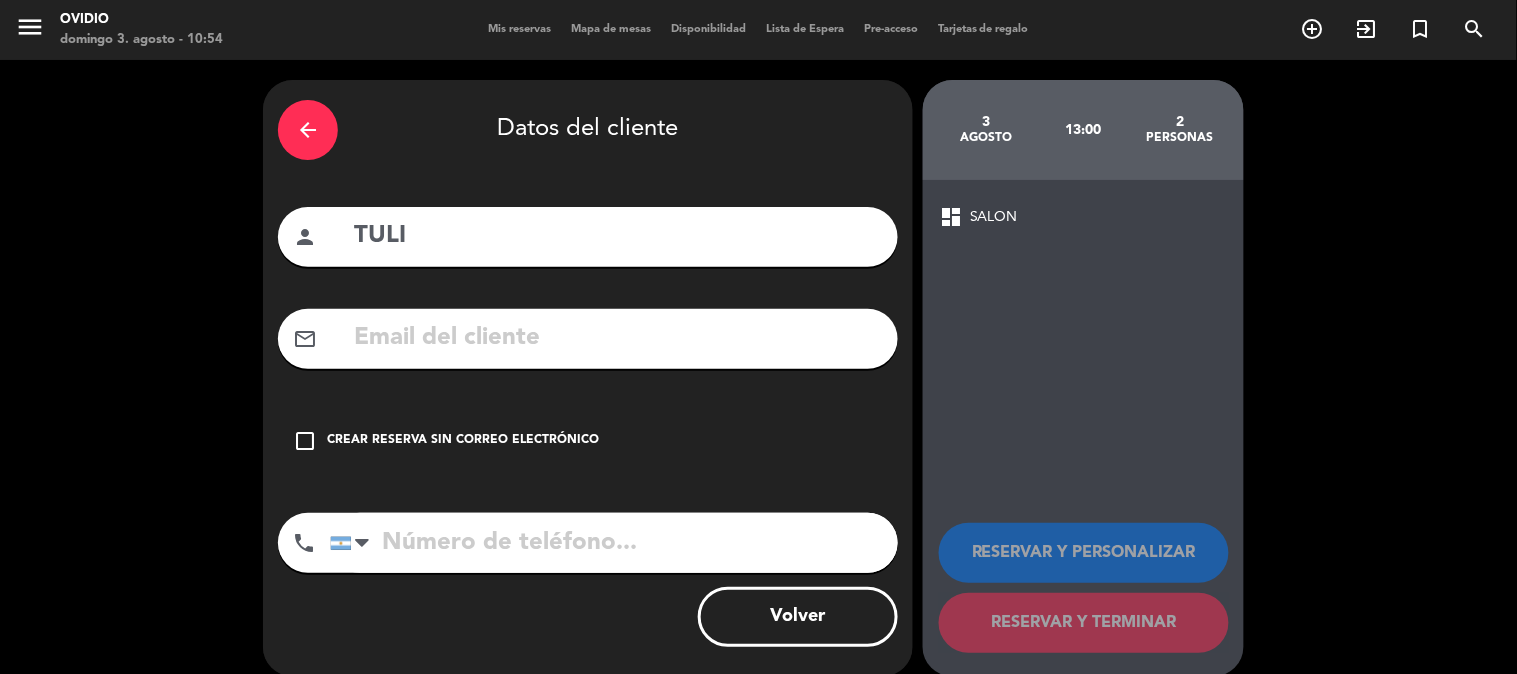 click on "check_box_outline_blank" at bounding box center (305, 441) 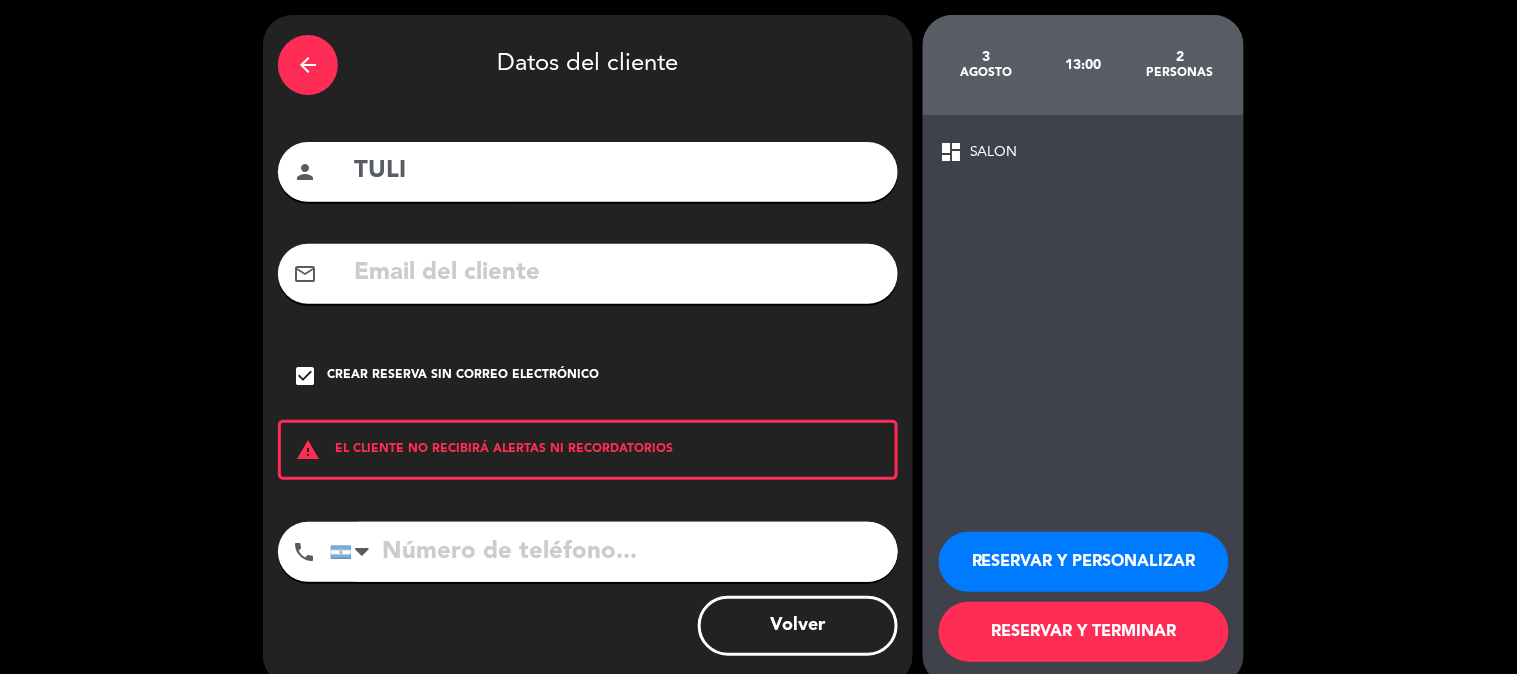 scroll, scrollTop: 96, scrollLeft: 0, axis: vertical 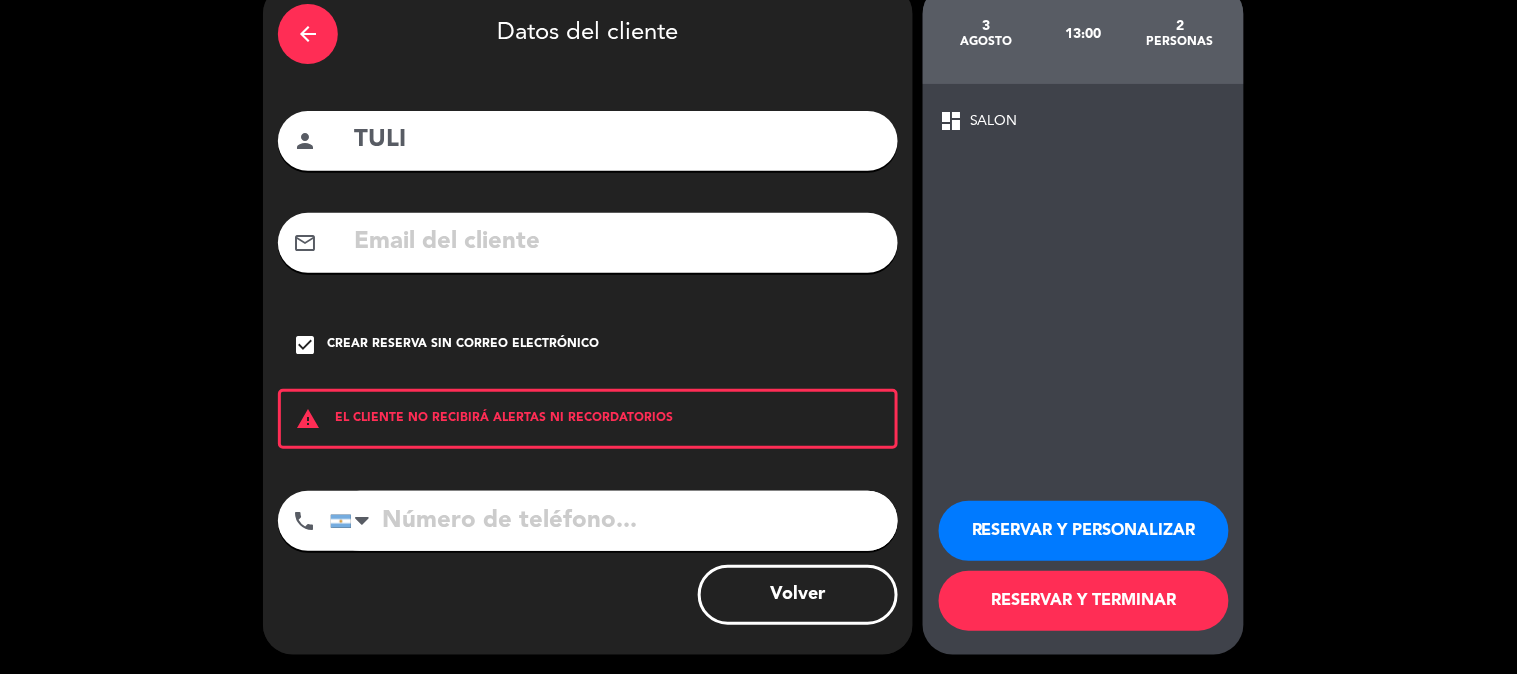 click on "RESERVAR Y TERMINAR" at bounding box center (1084, 601) 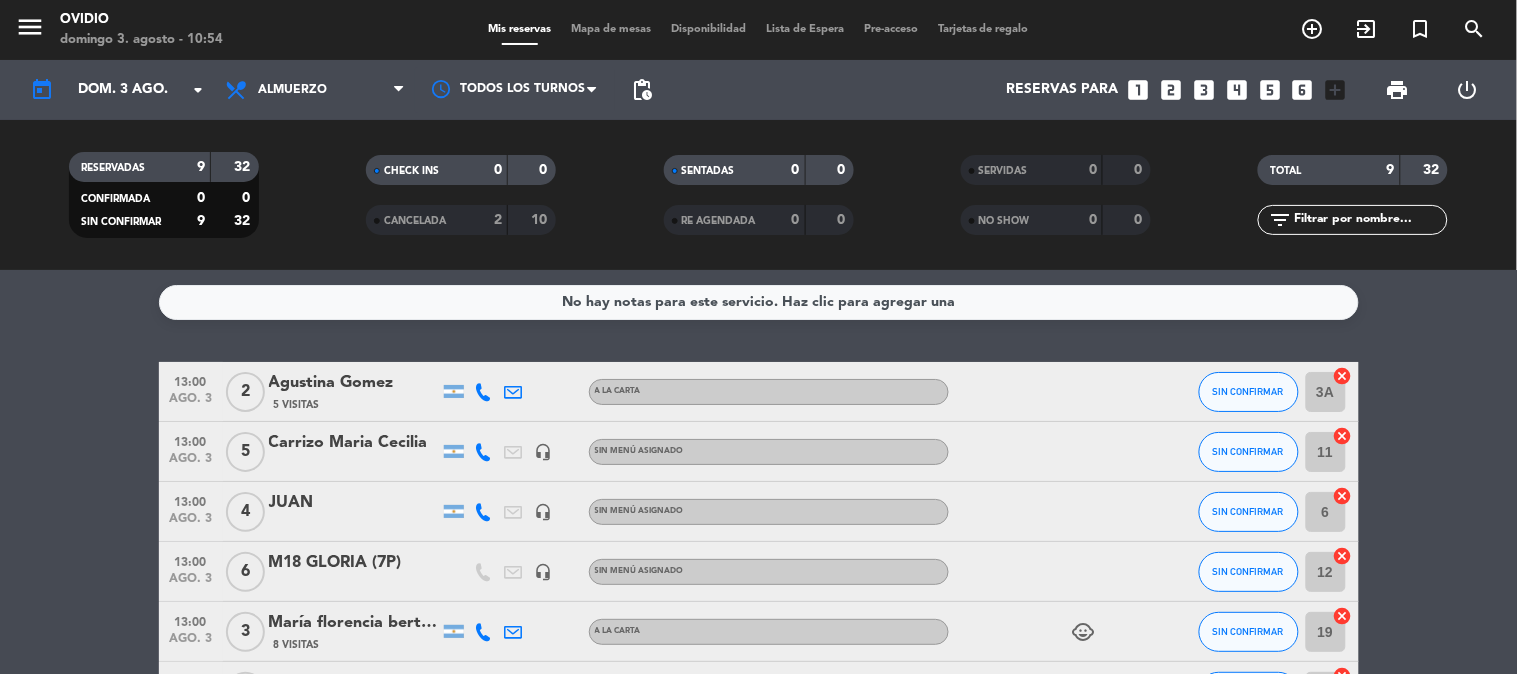 scroll, scrollTop: 0, scrollLeft: 0, axis: both 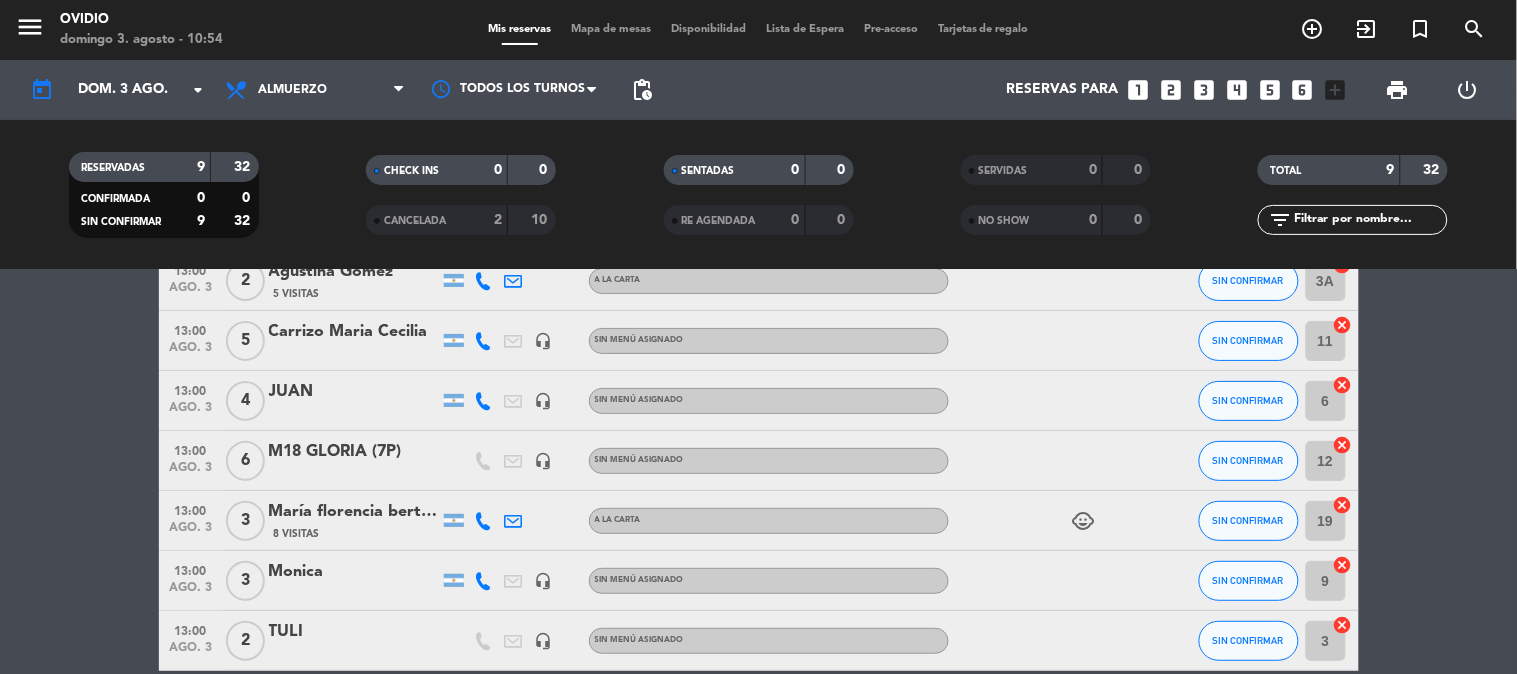 click on "María florencia bertoia" 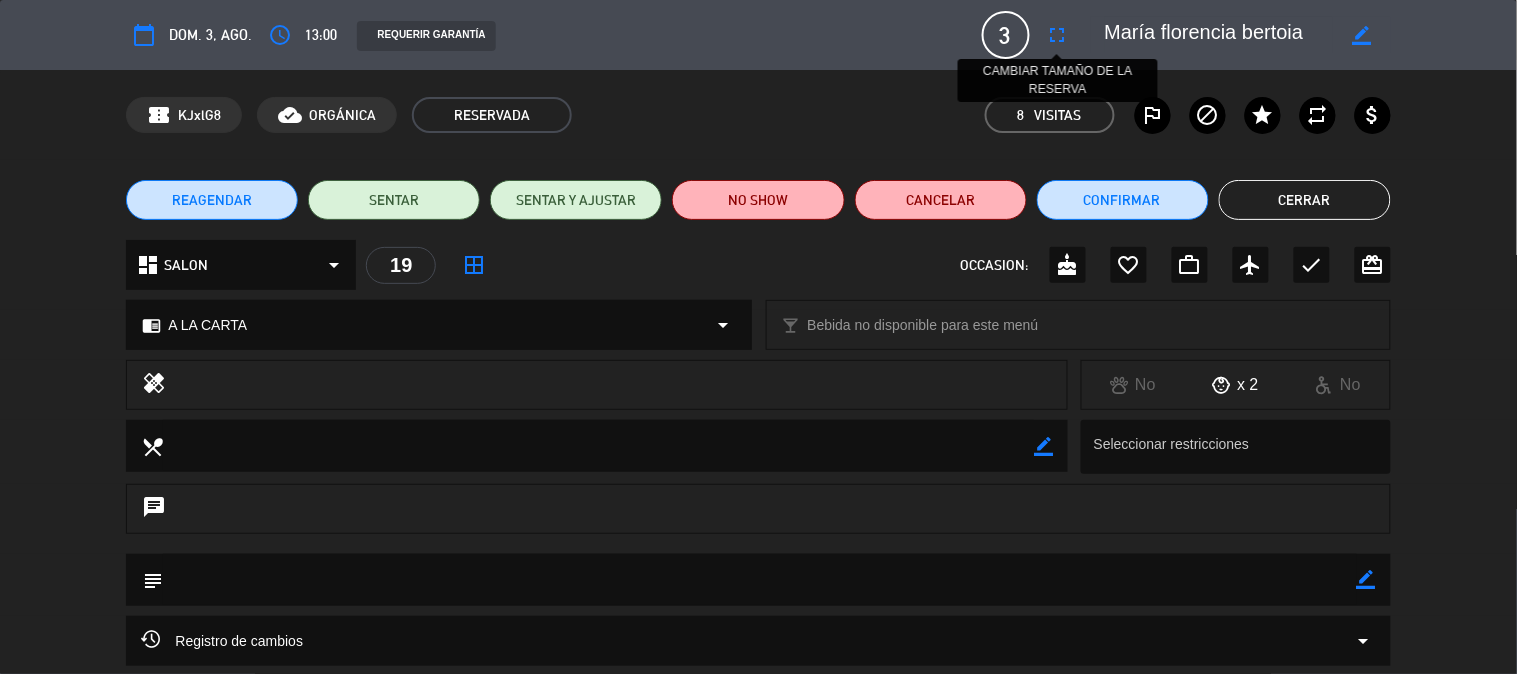 click on "fullscreen" at bounding box center [1058, 35] 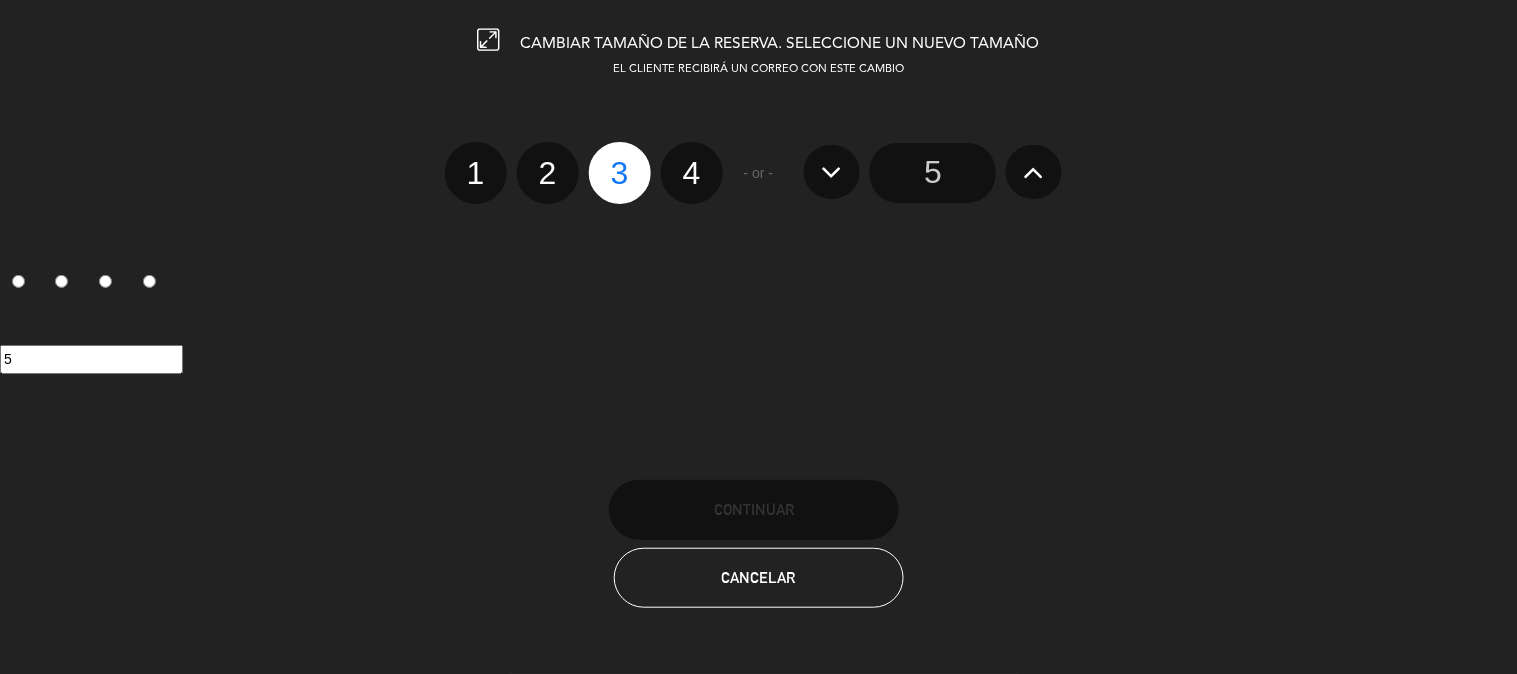 click on "4" 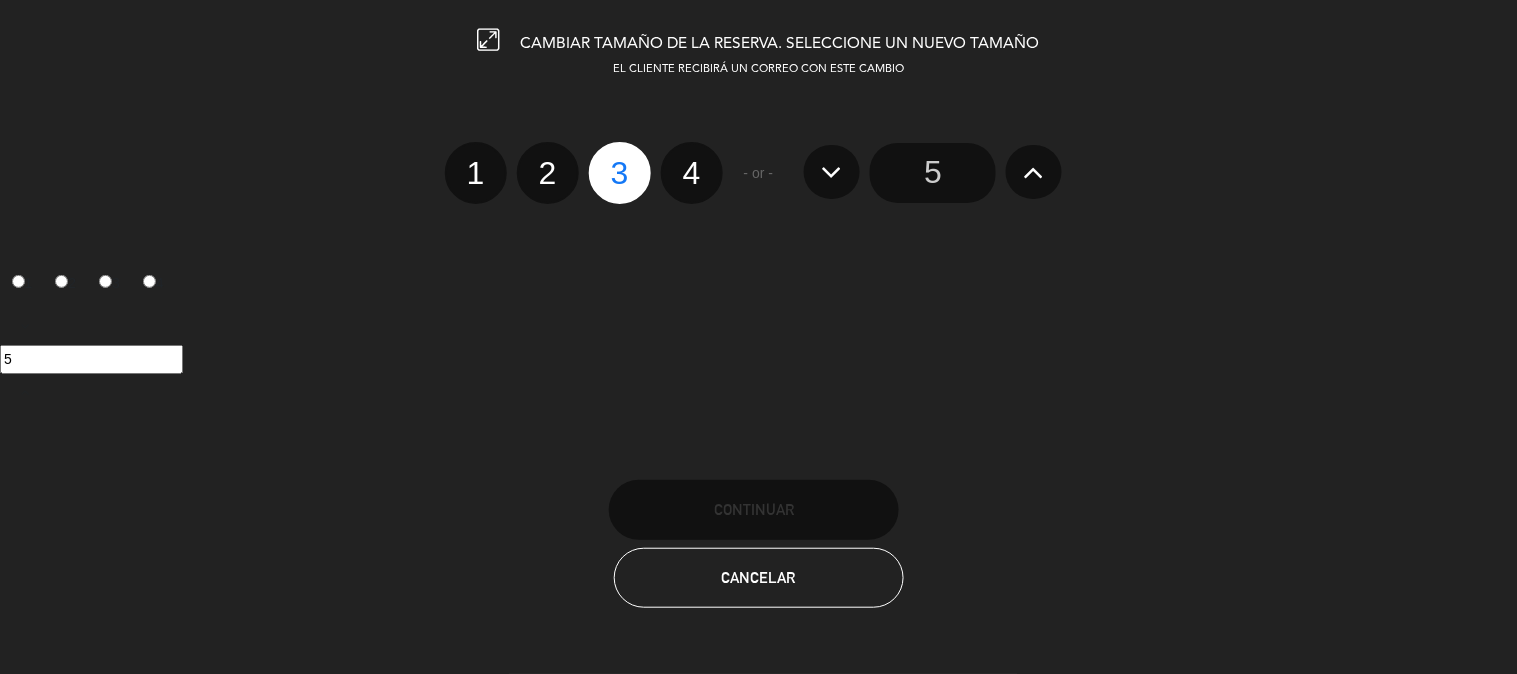 radio on "false" 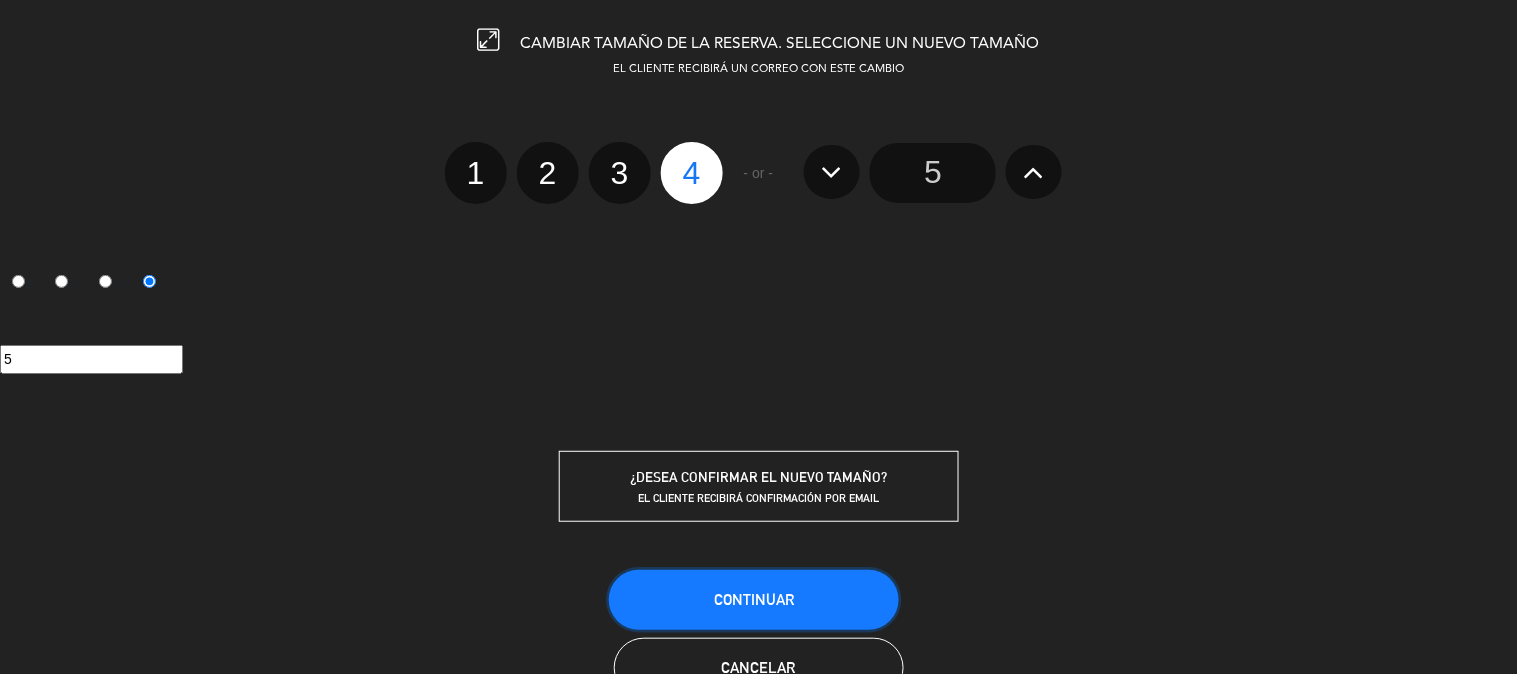 click on "Continuar" at bounding box center (754, 599) 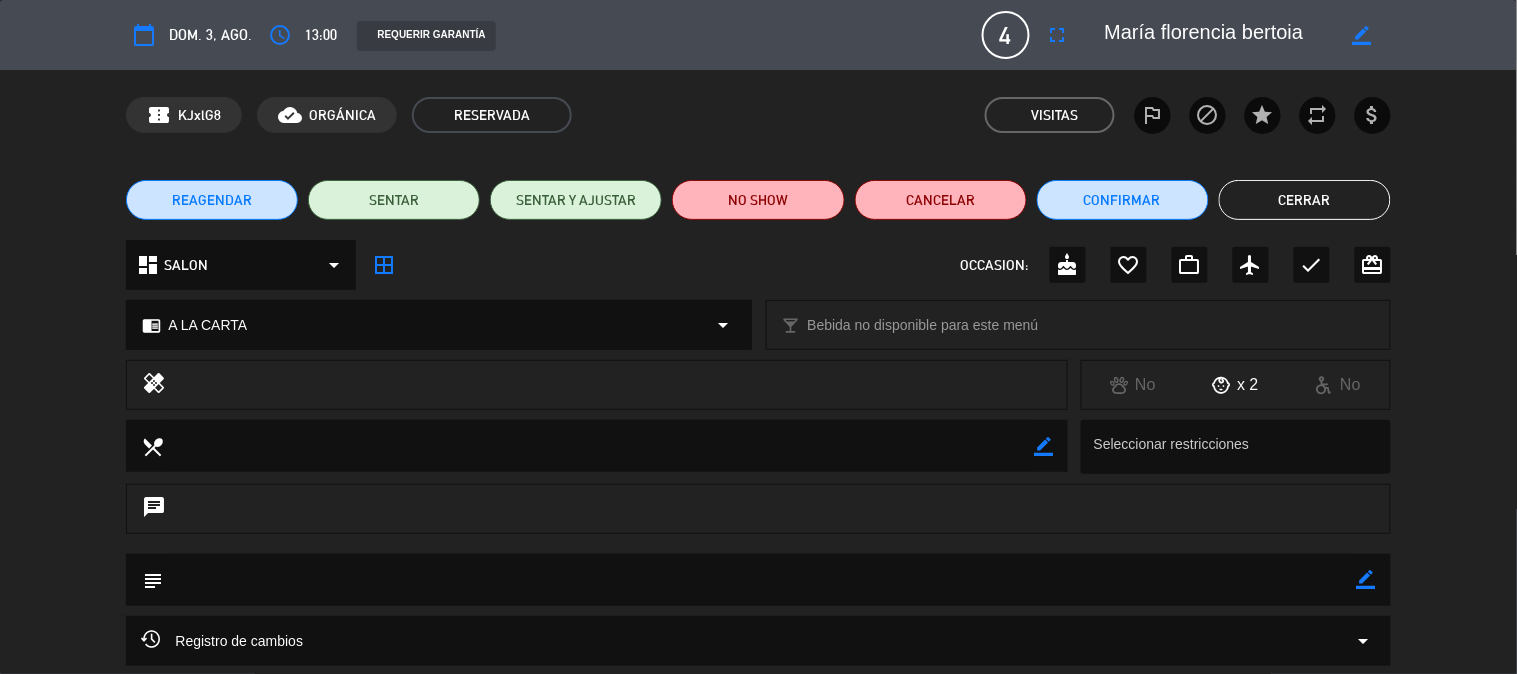 click on "Cerrar" 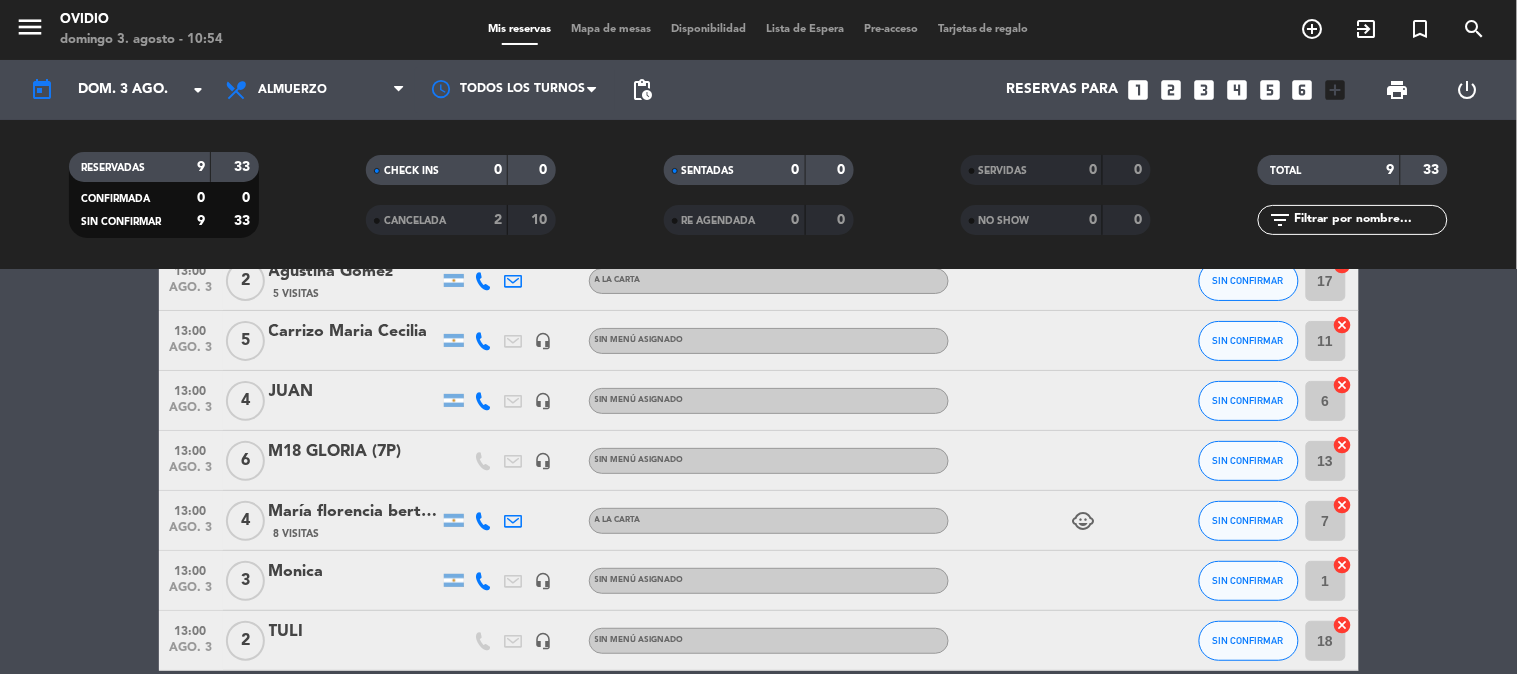 scroll, scrollTop: 0, scrollLeft: 0, axis: both 